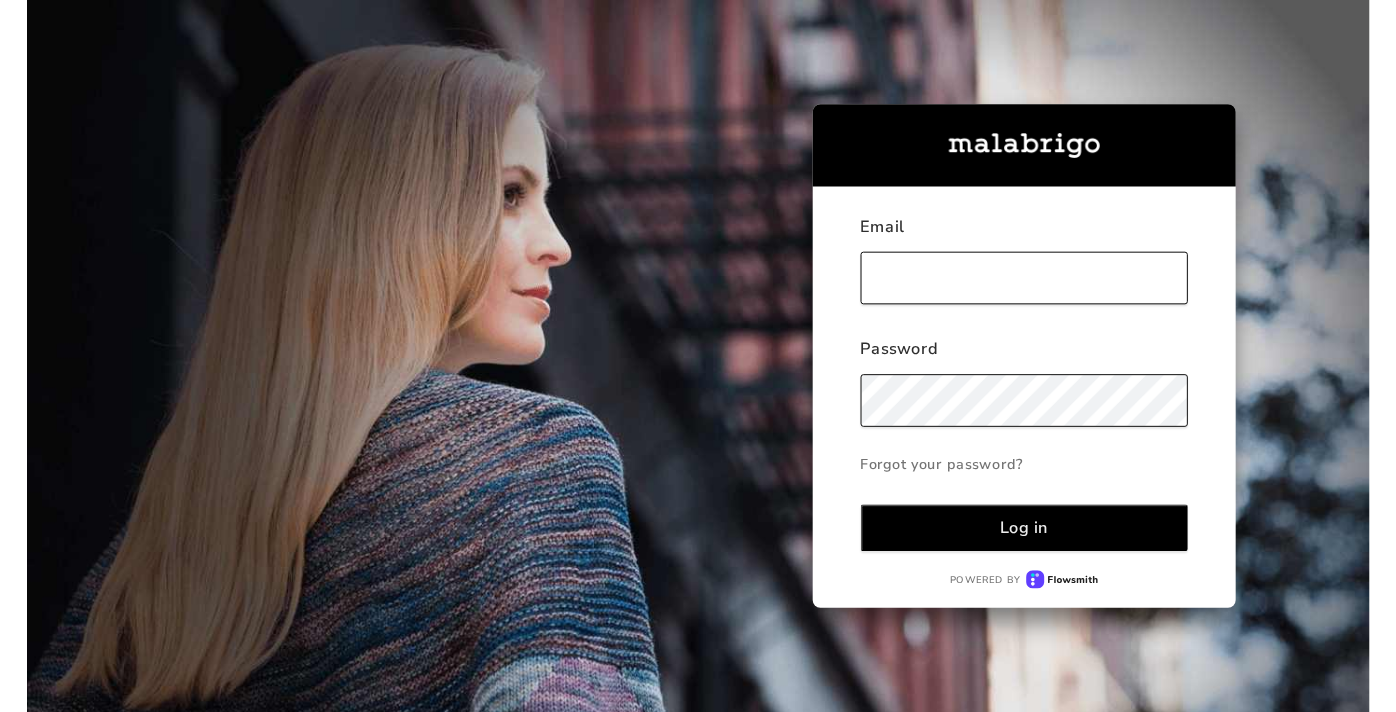 scroll, scrollTop: 0, scrollLeft: 0, axis: both 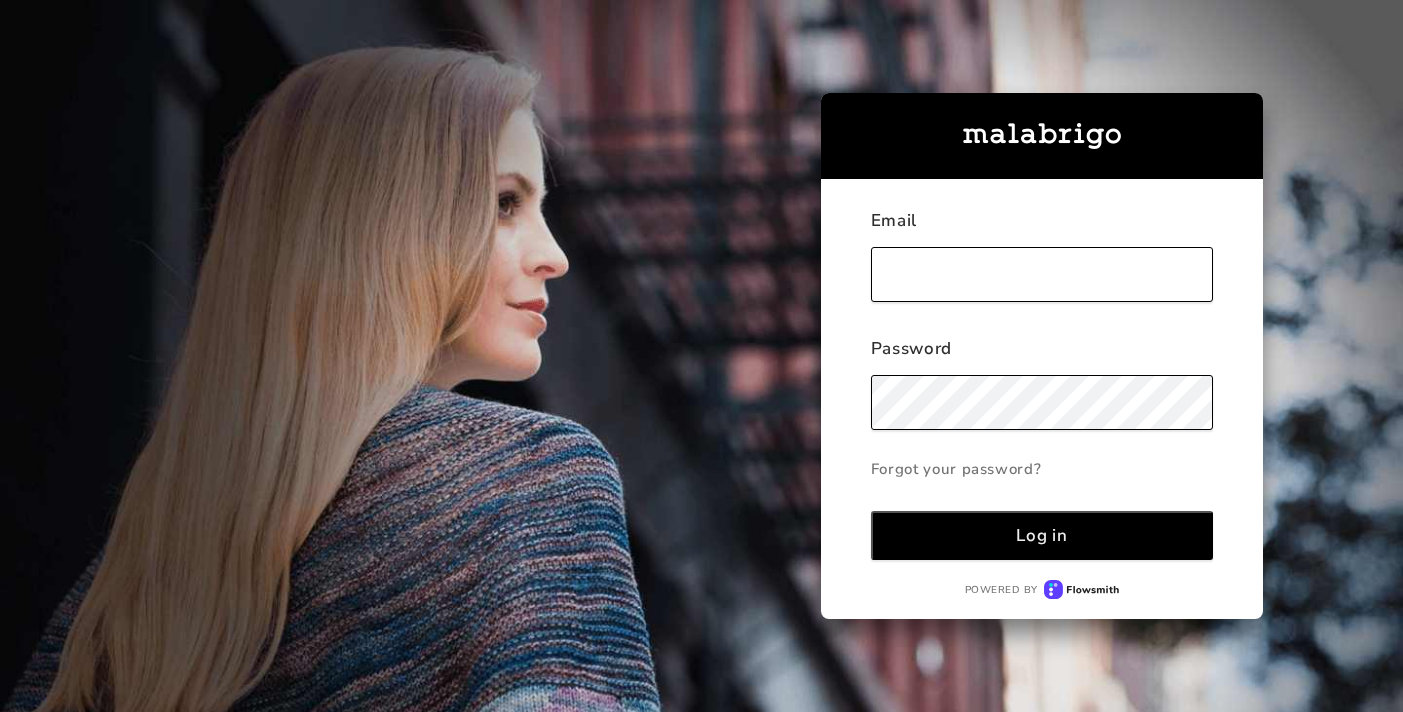 type on "[EMAIL_ADDRESS][DOMAIN_NAME]" 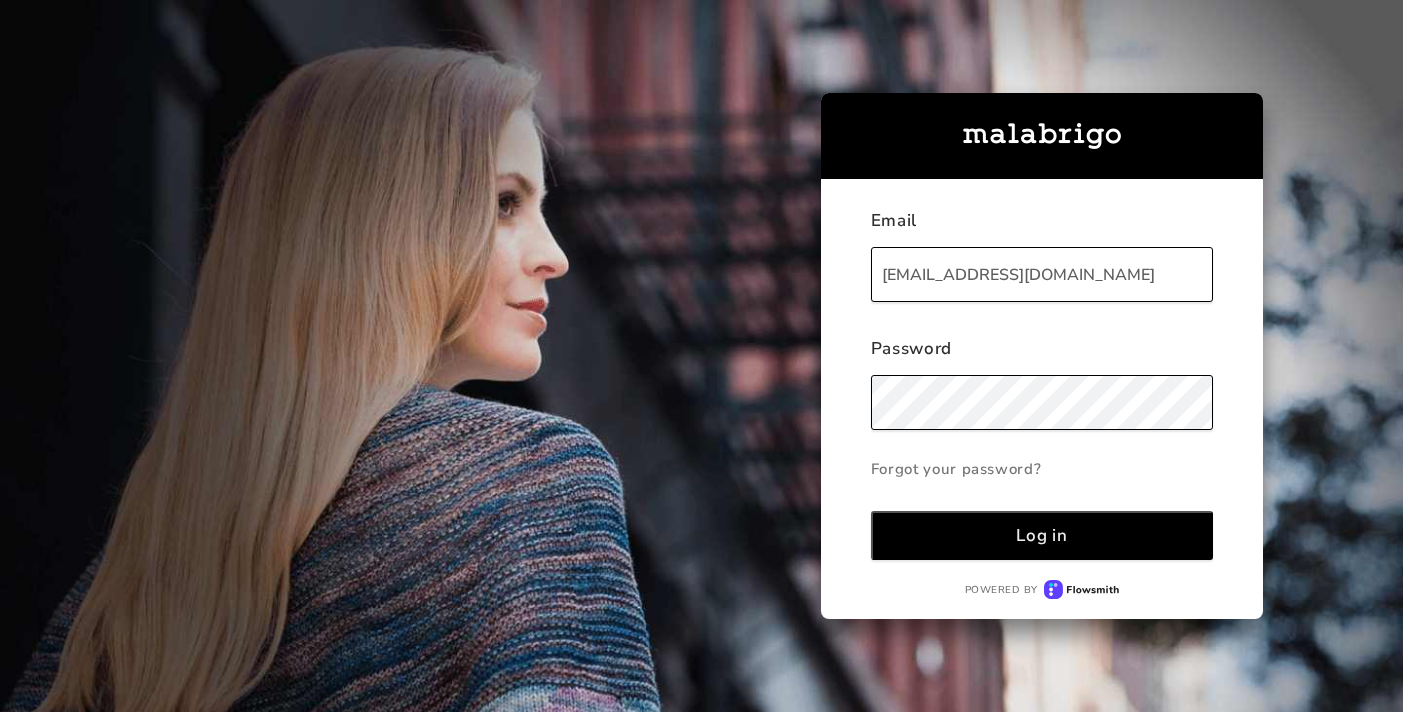click on "Log in" at bounding box center (1042, 535) 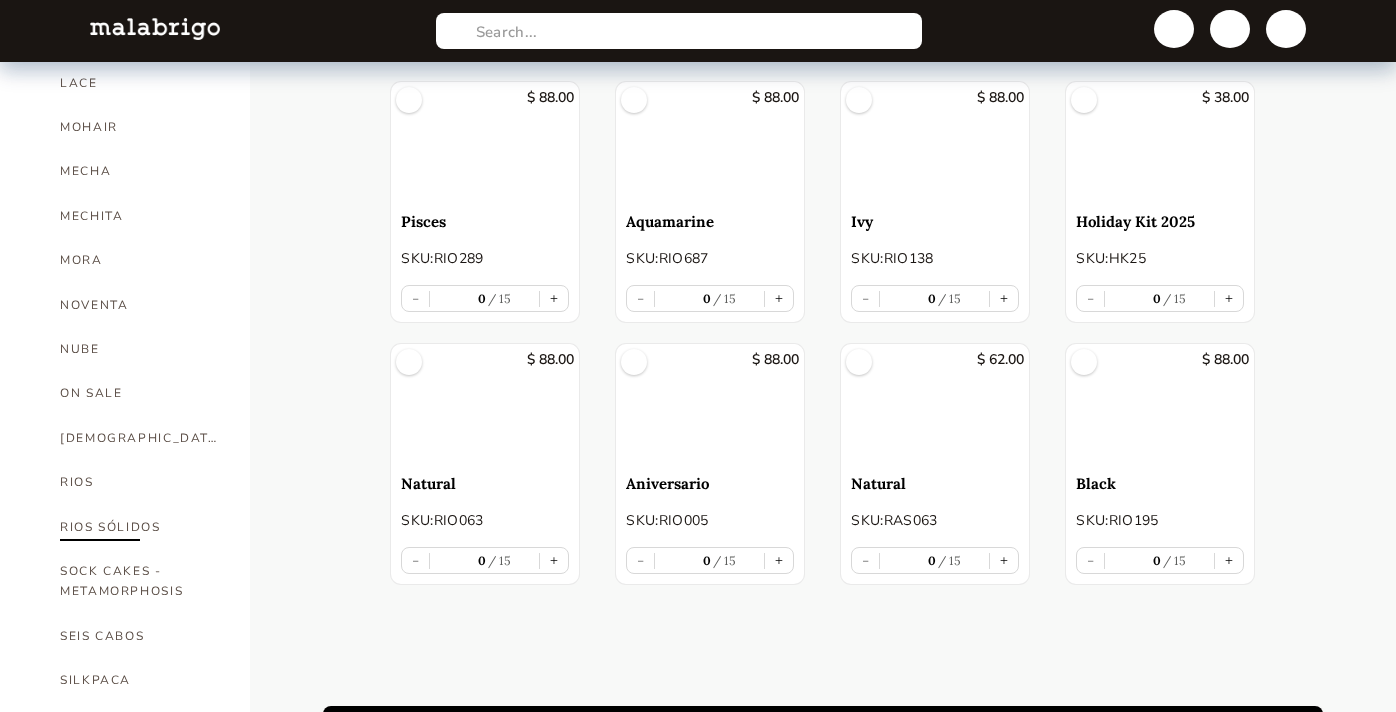 scroll, scrollTop: 820, scrollLeft: 0, axis: vertical 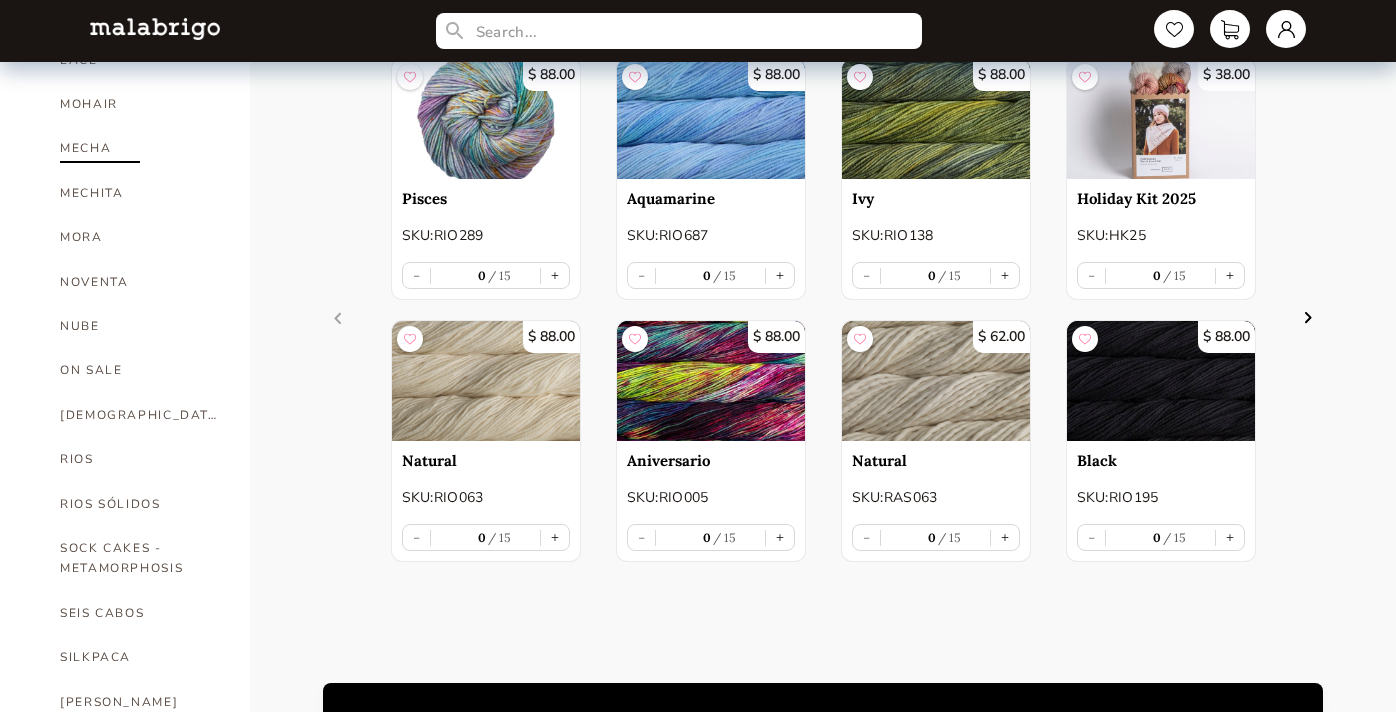 click on "MECHA" at bounding box center (140, 148) 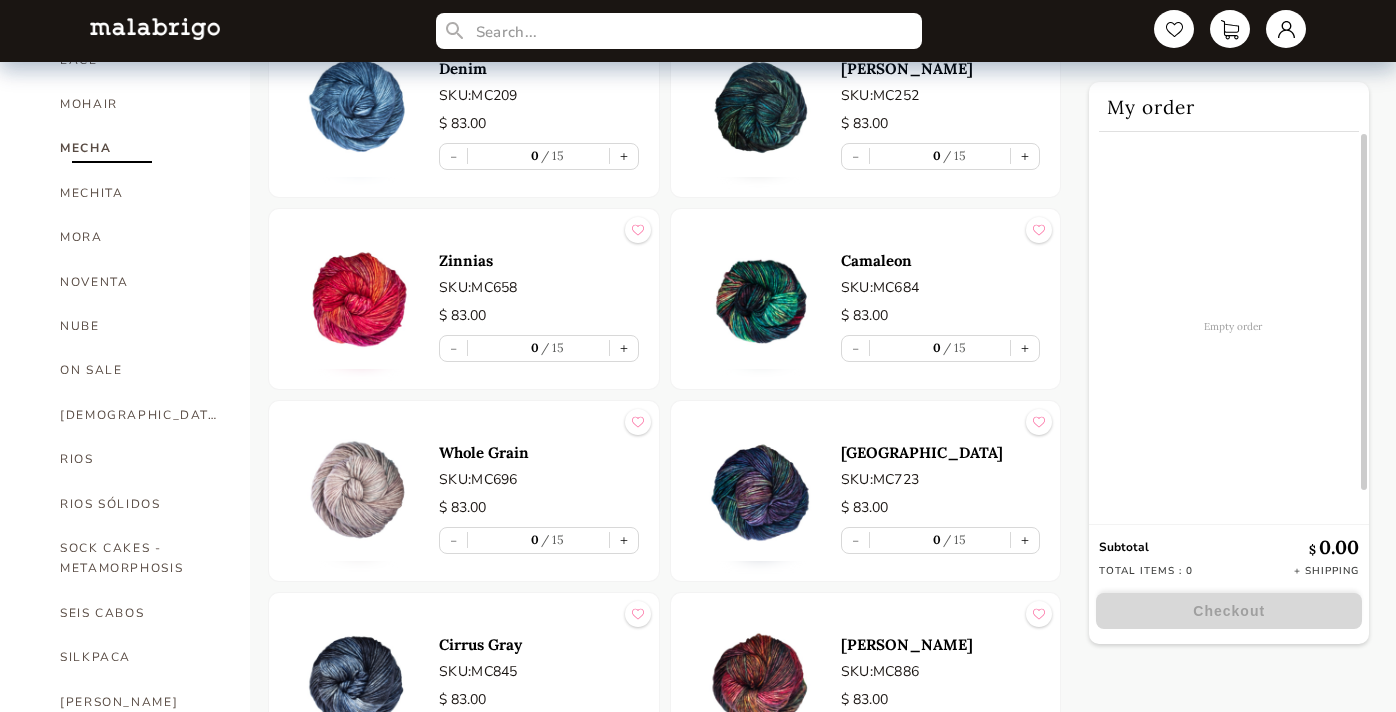 scroll, scrollTop: 821, scrollLeft: 0, axis: vertical 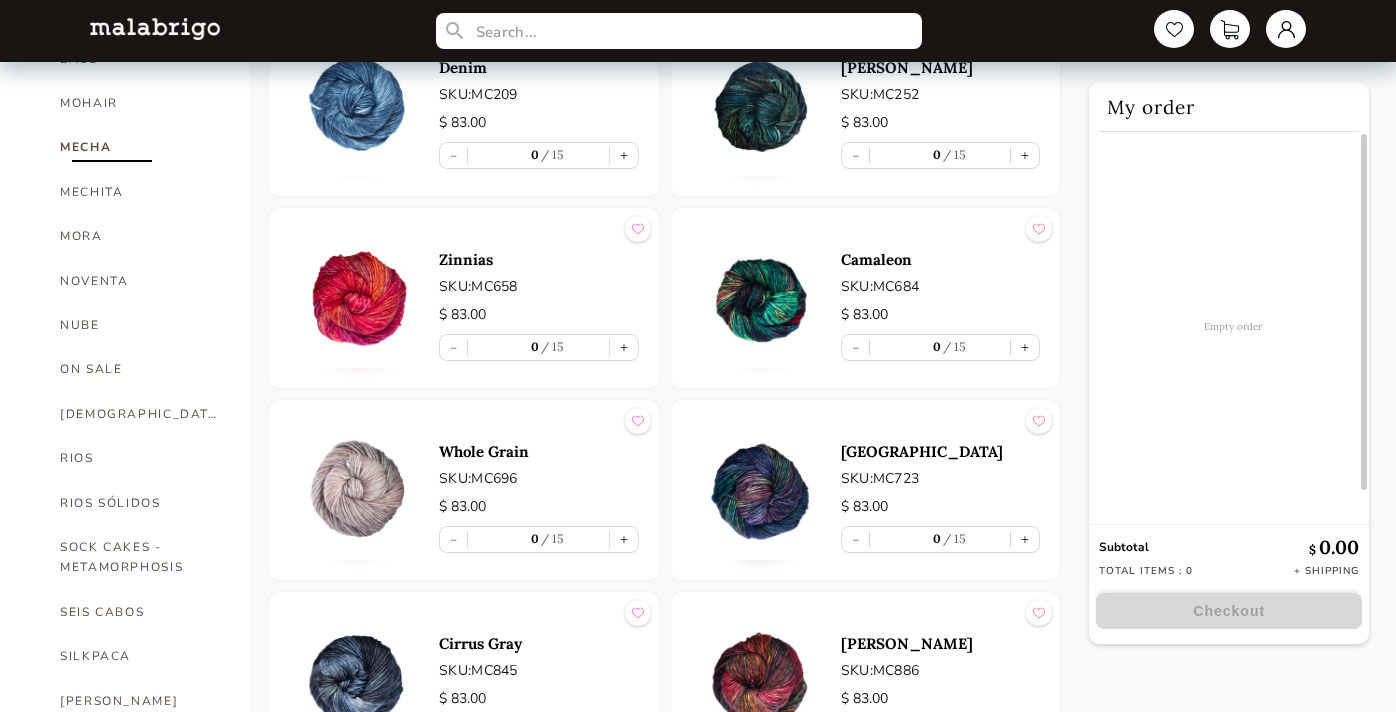 click on "My order Empty order Subtotal $   0.00 Total items : 0 + Shipping Checkout" at bounding box center (1237, 2335) 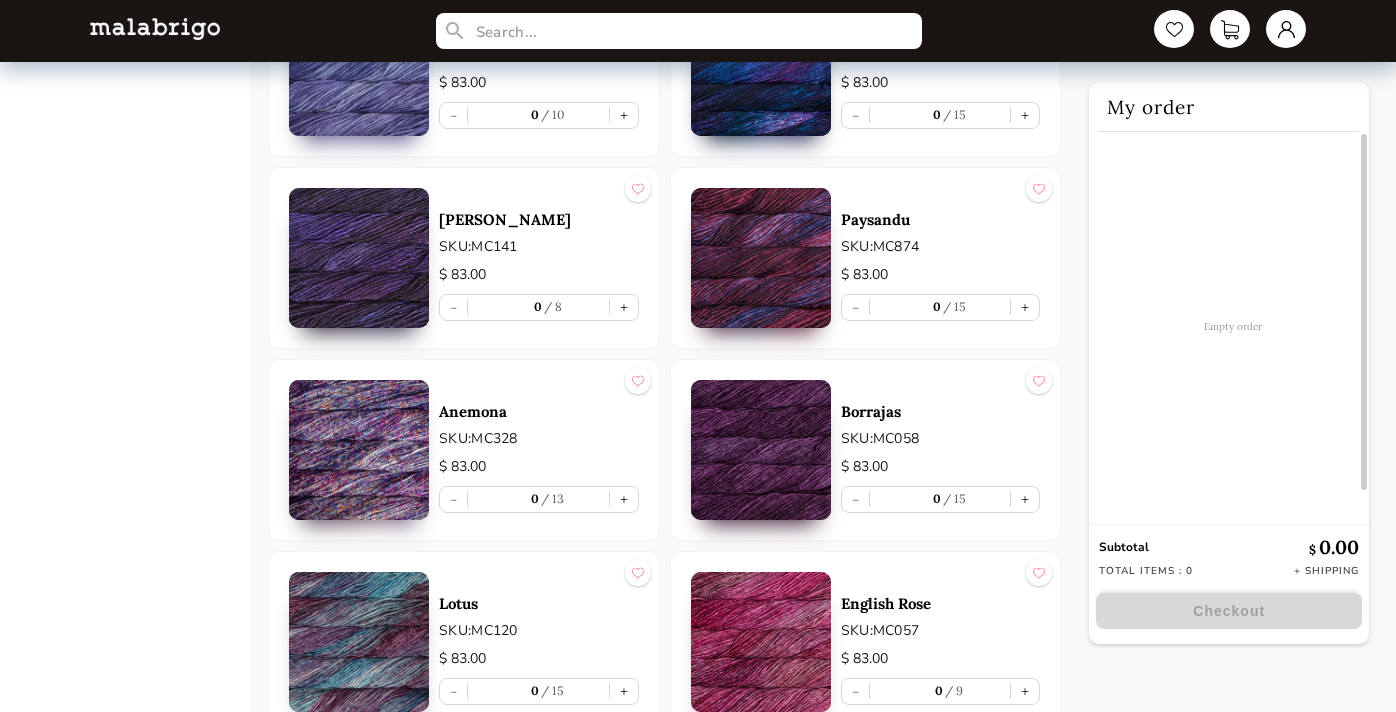 scroll, scrollTop: 4317, scrollLeft: 0, axis: vertical 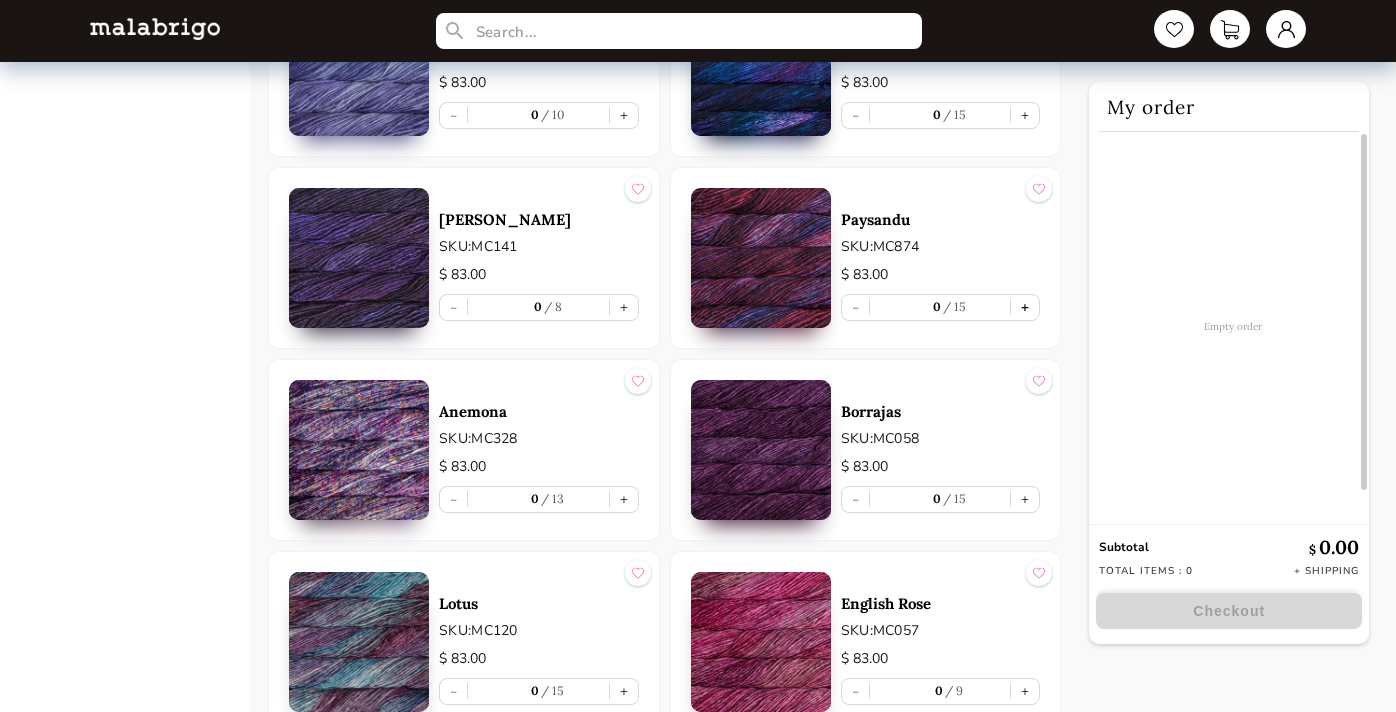 click on "+" at bounding box center [1025, 307] 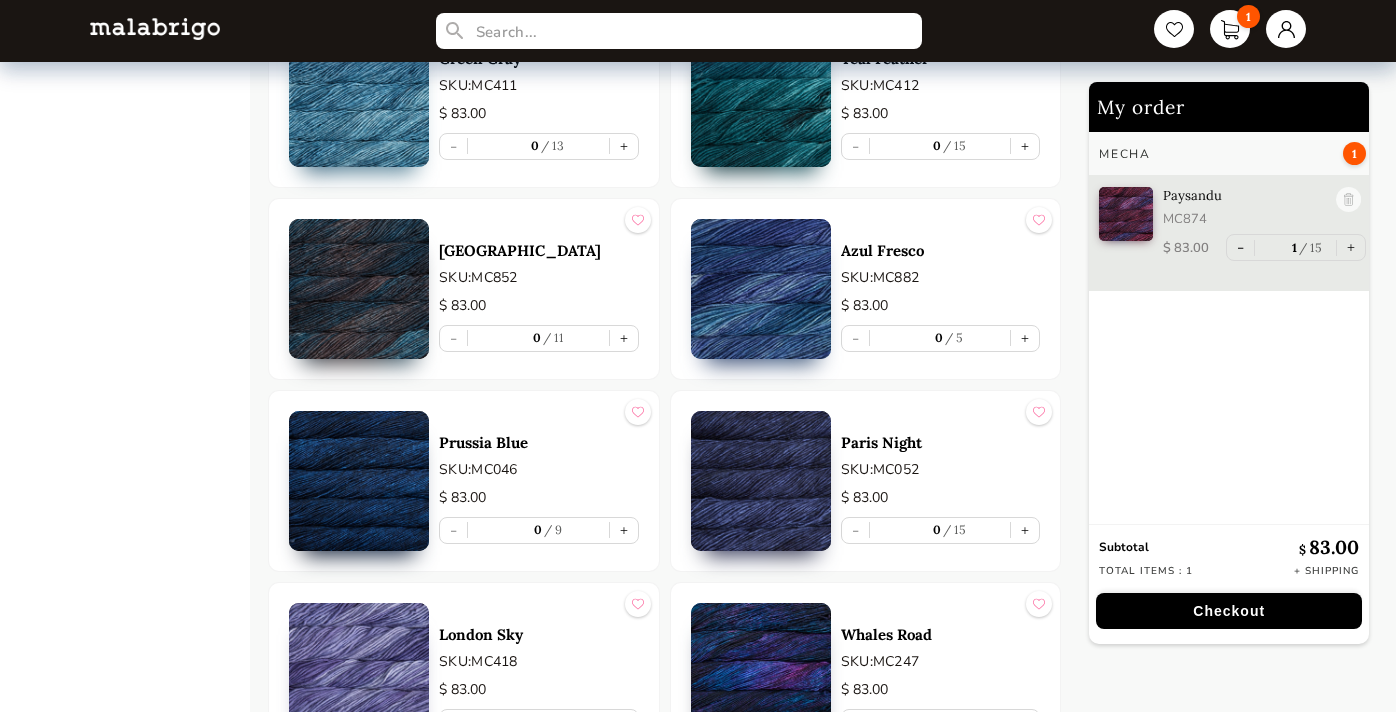 scroll, scrollTop: 3713, scrollLeft: 0, axis: vertical 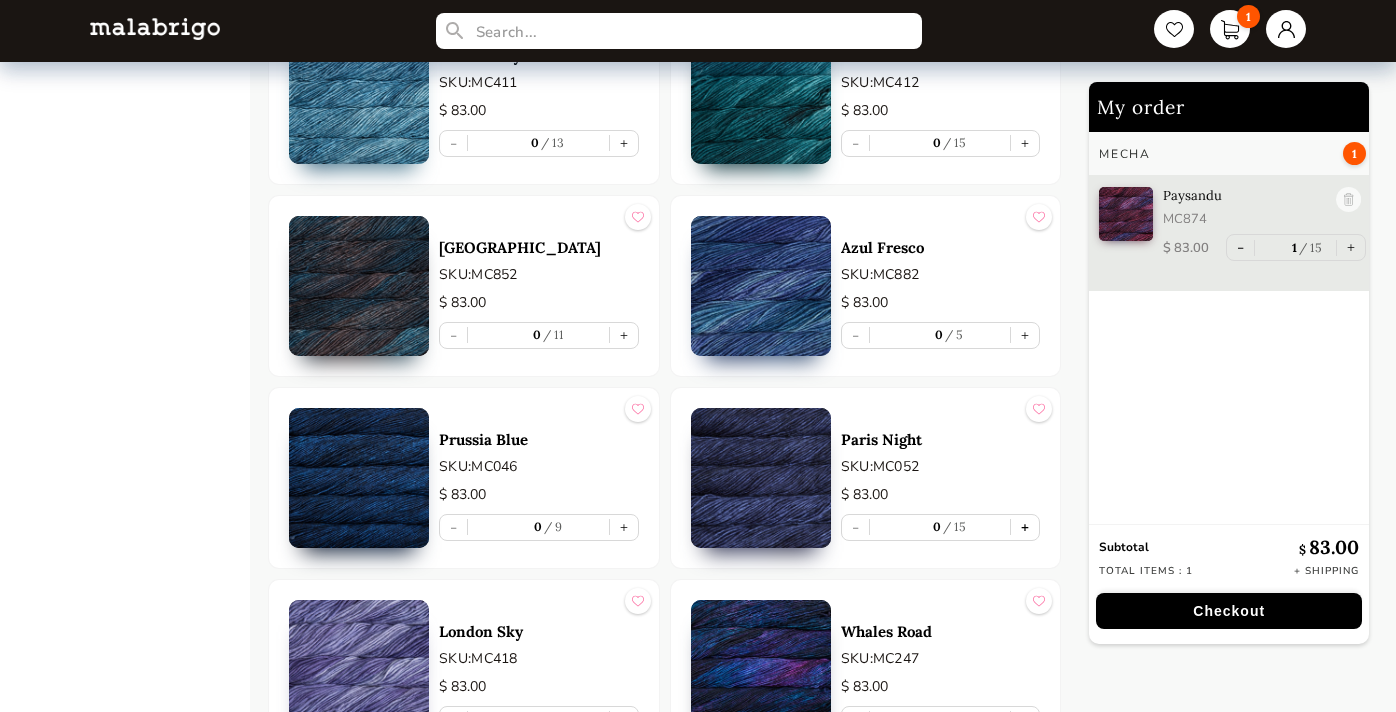 click on "+" at bounding box center (1025, 527) 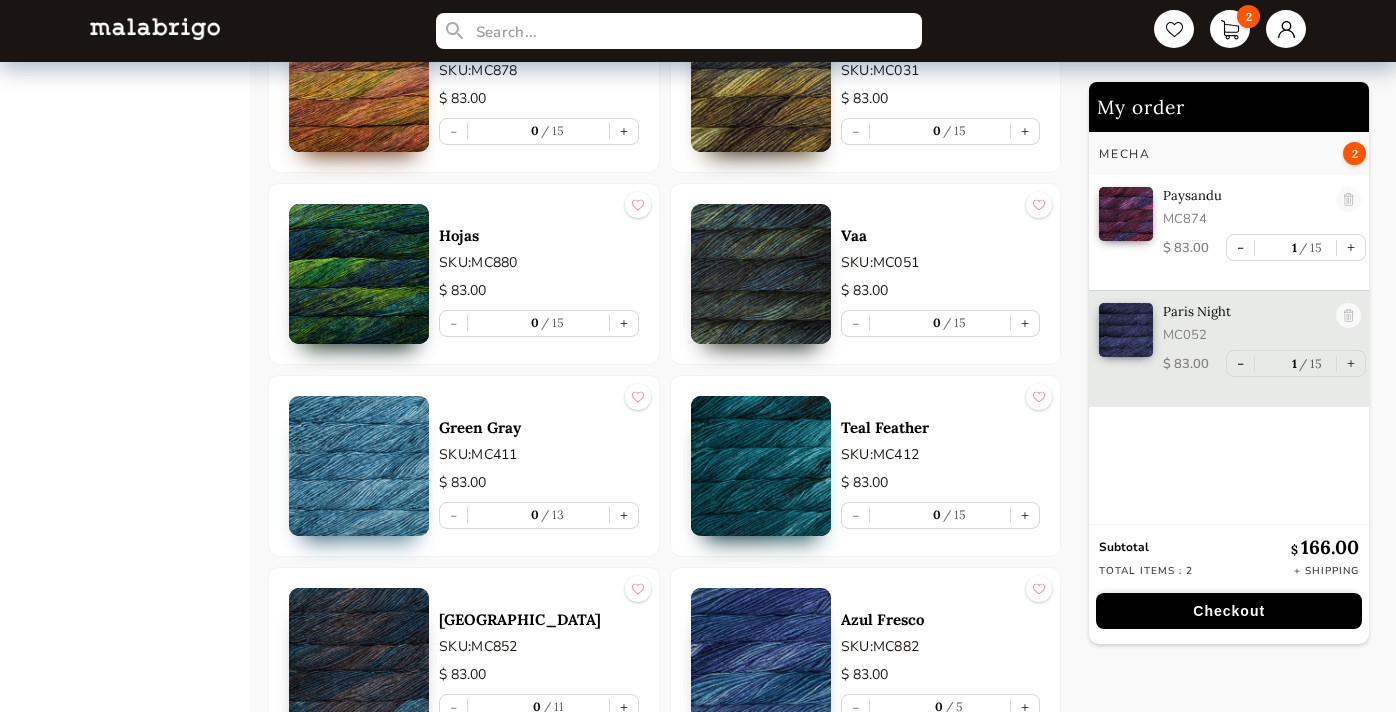 scroll, scrollTop: 3339, scrollLeft: 0, axis: vertical 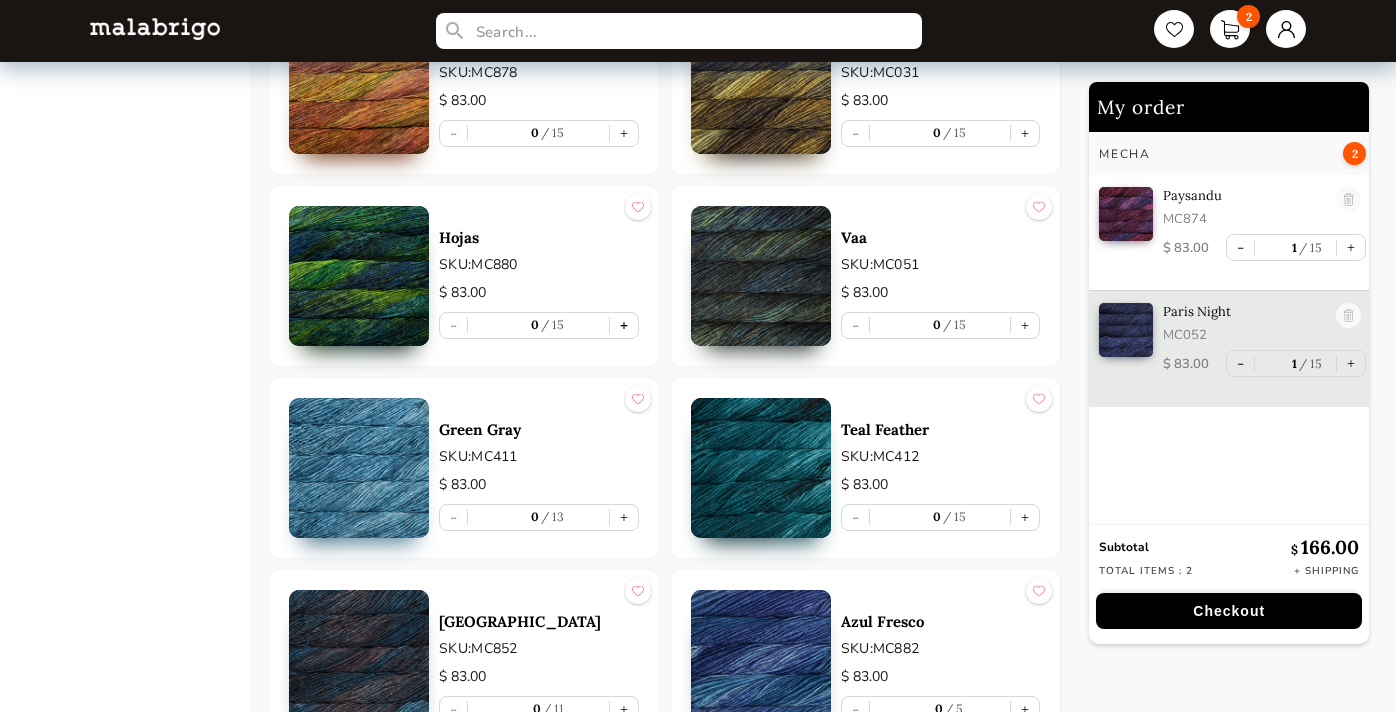 click on "+" at bounding box center [624, 325] 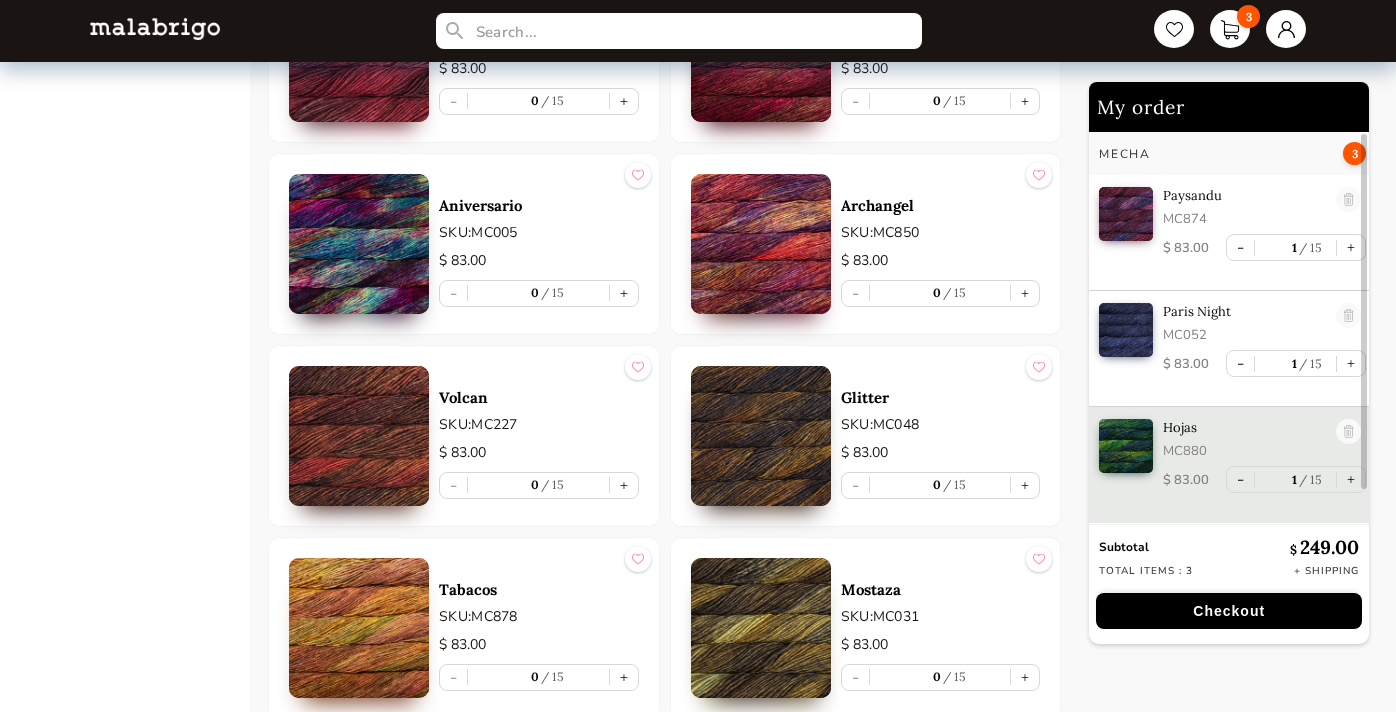 scroll, scrollTop: 2794, scrollLeft: 0, axis: vertical 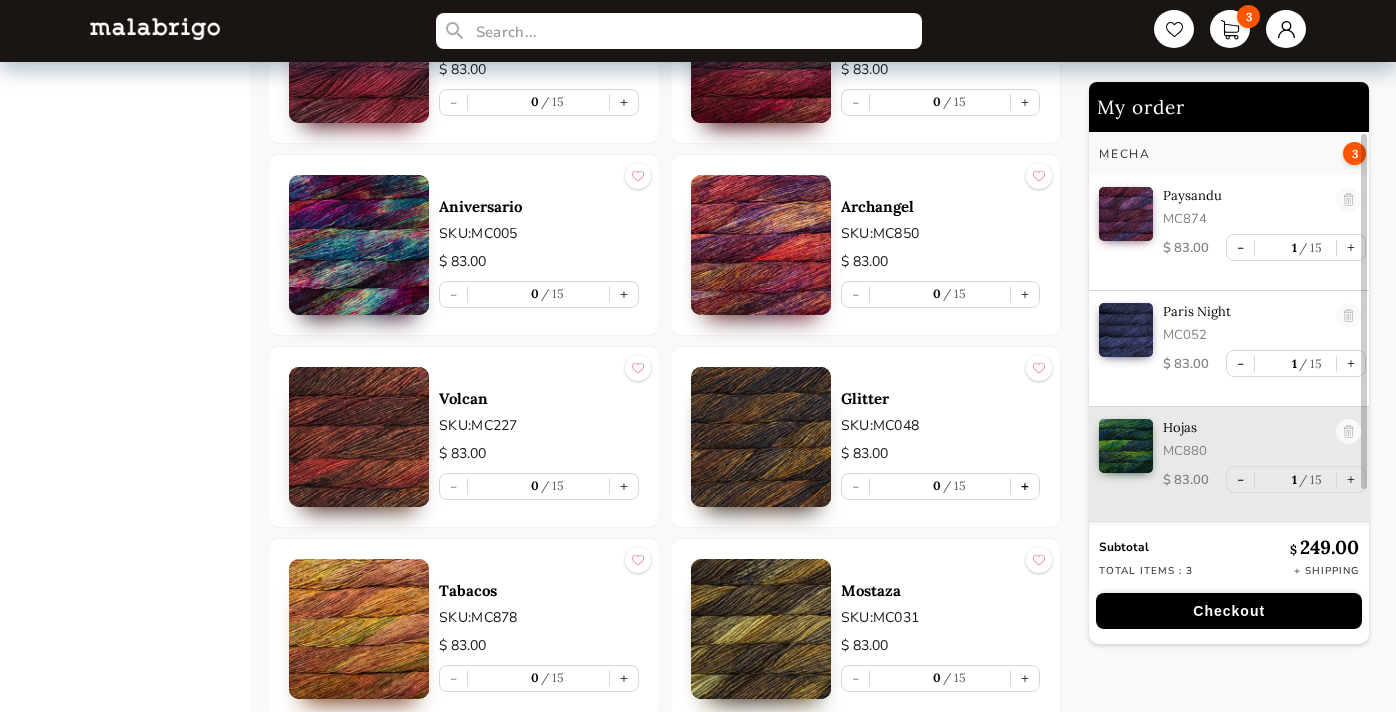 click on "+" at bounding box center (1025, 486) 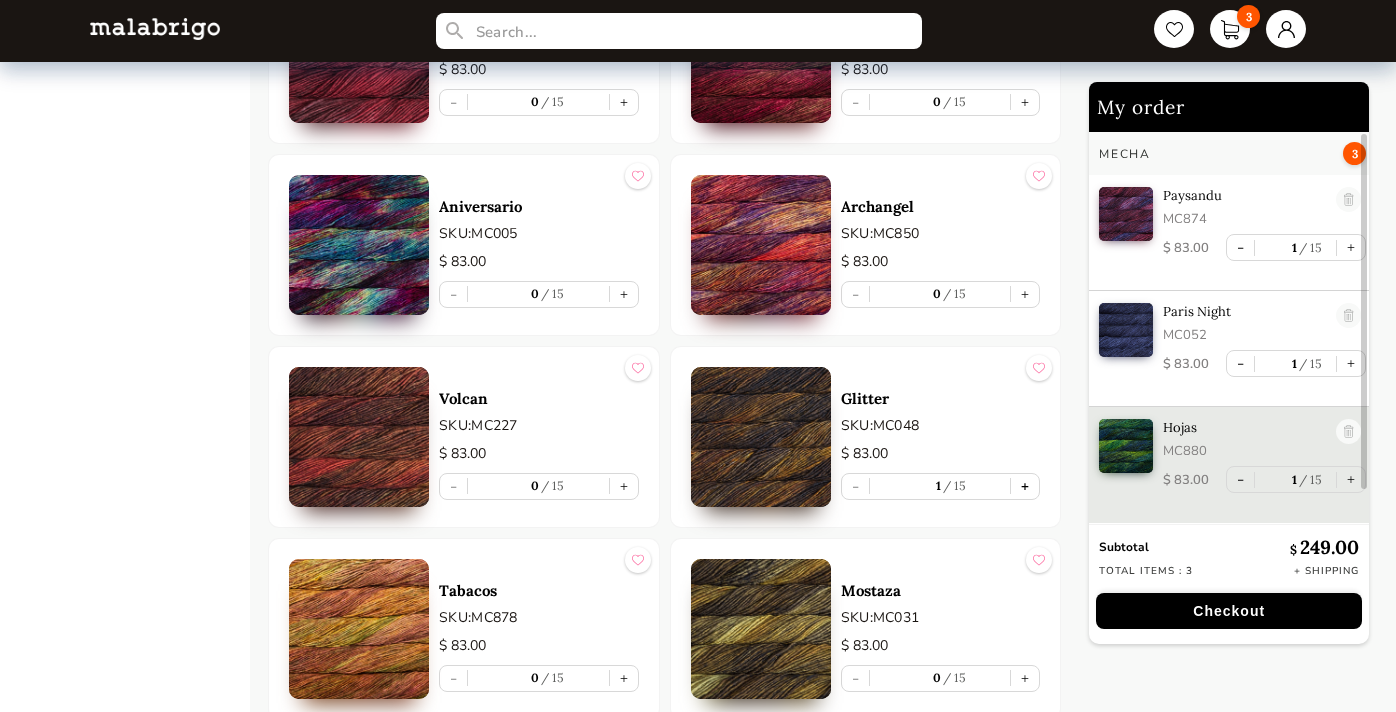 scroll, scrollTop: 92, scrollLeft: 0, axis: vertical 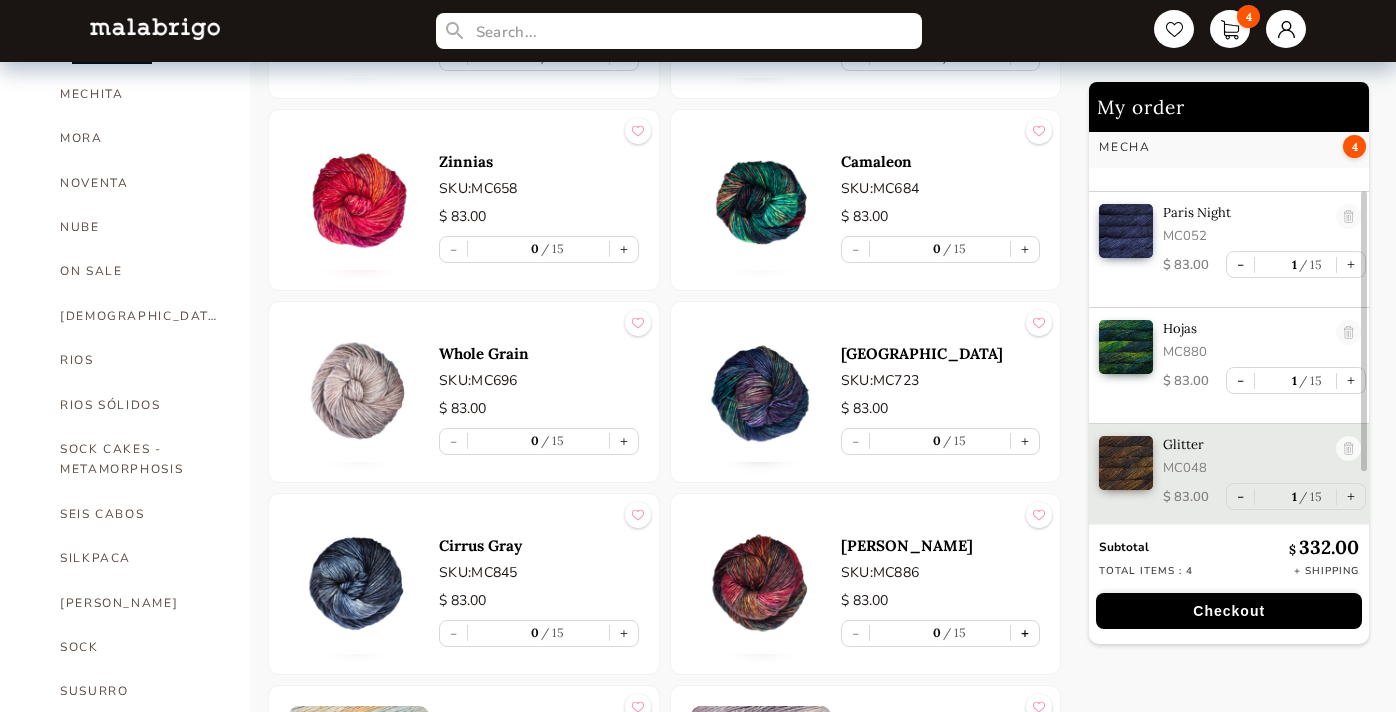 click on "+" at bounding box center [1025, 633] 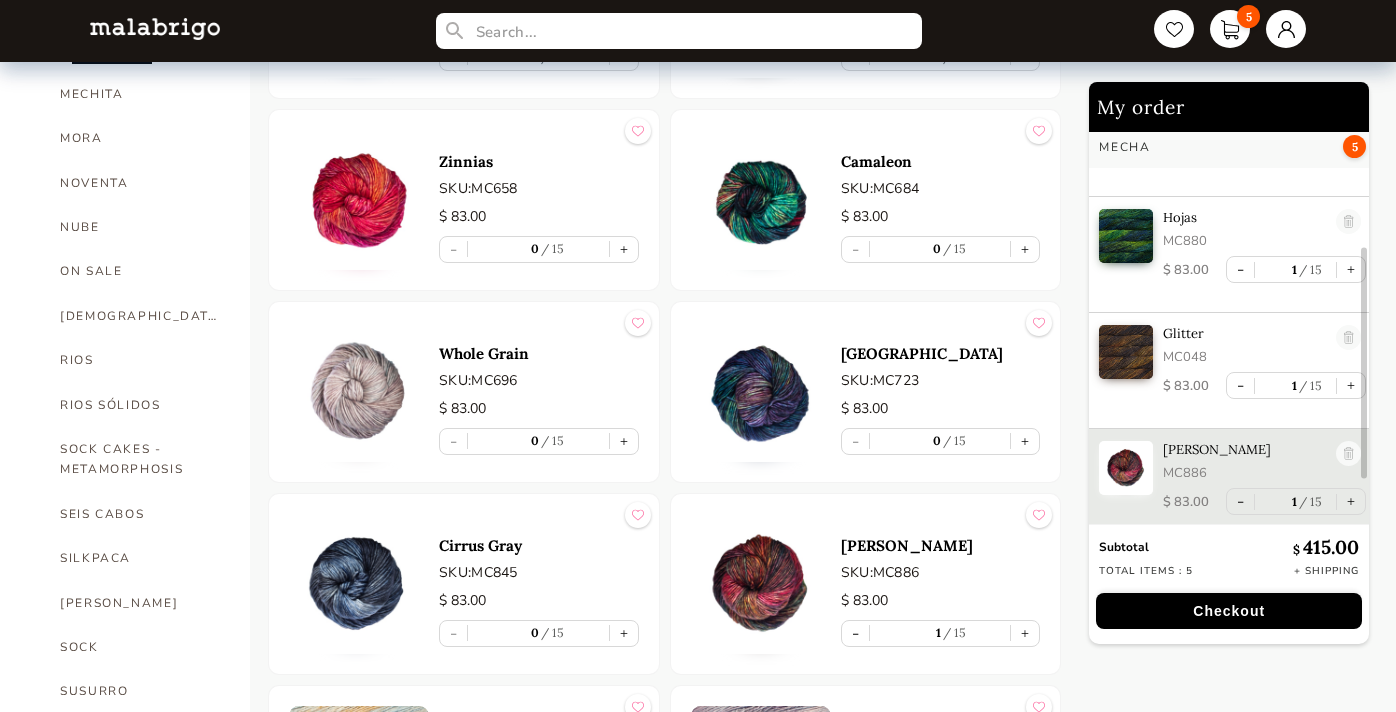 scroll, scrollTop: 208, scrollLeft: 0, axis: vertical 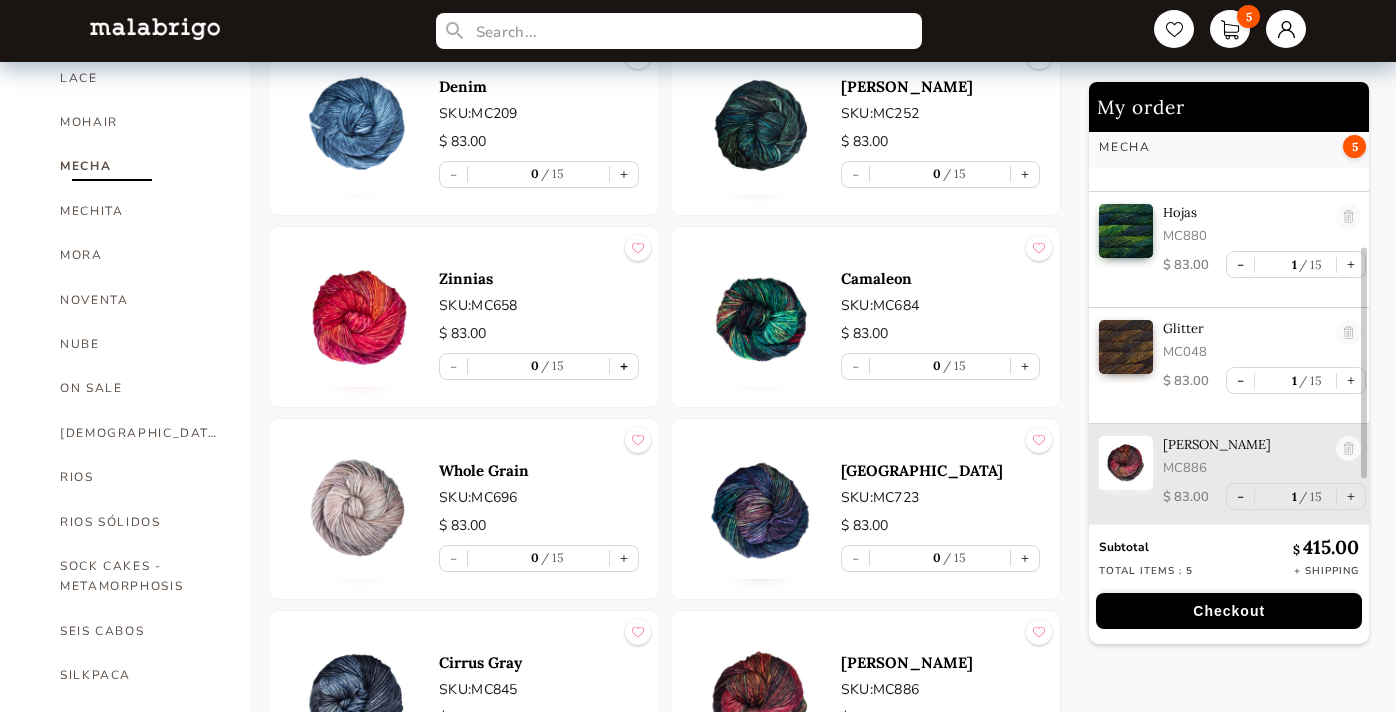 click on "+" at bounding box center (624, 366) 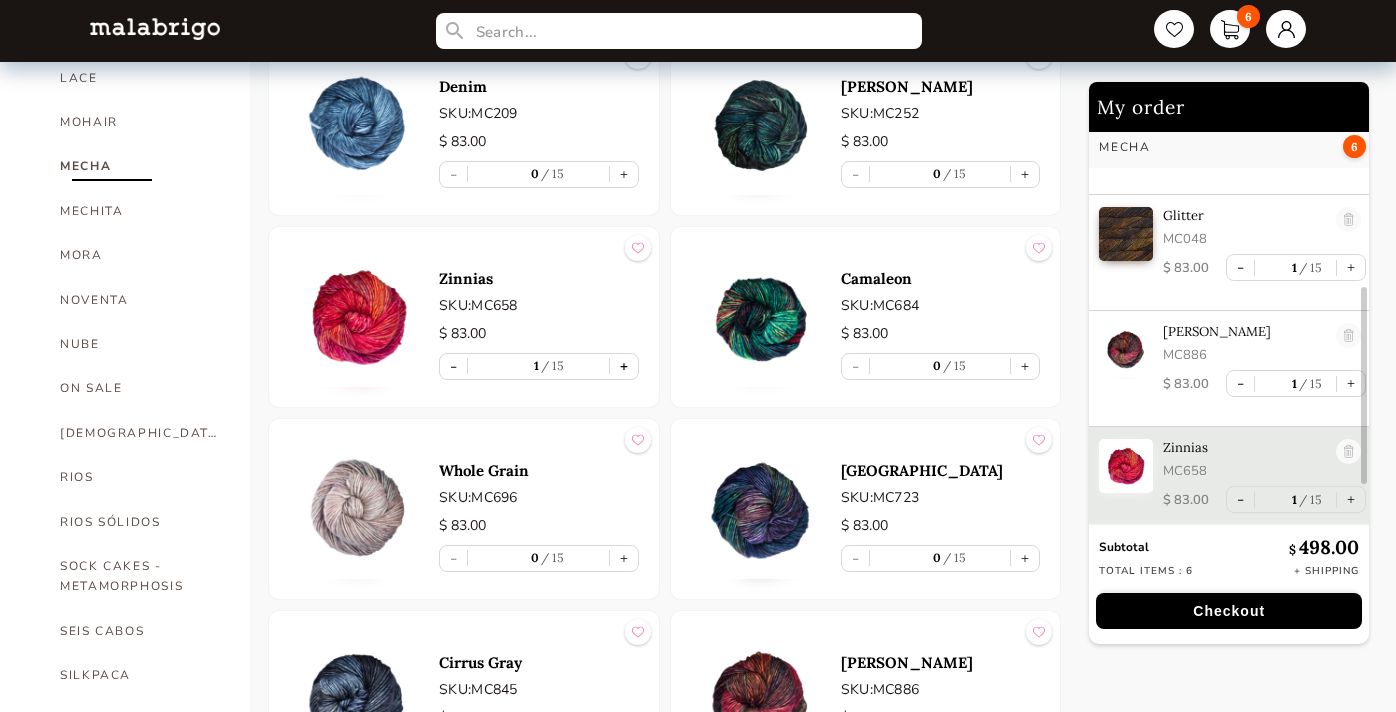 scroll, scrollTop: 324, scrollLeft: 0, axis: vertical 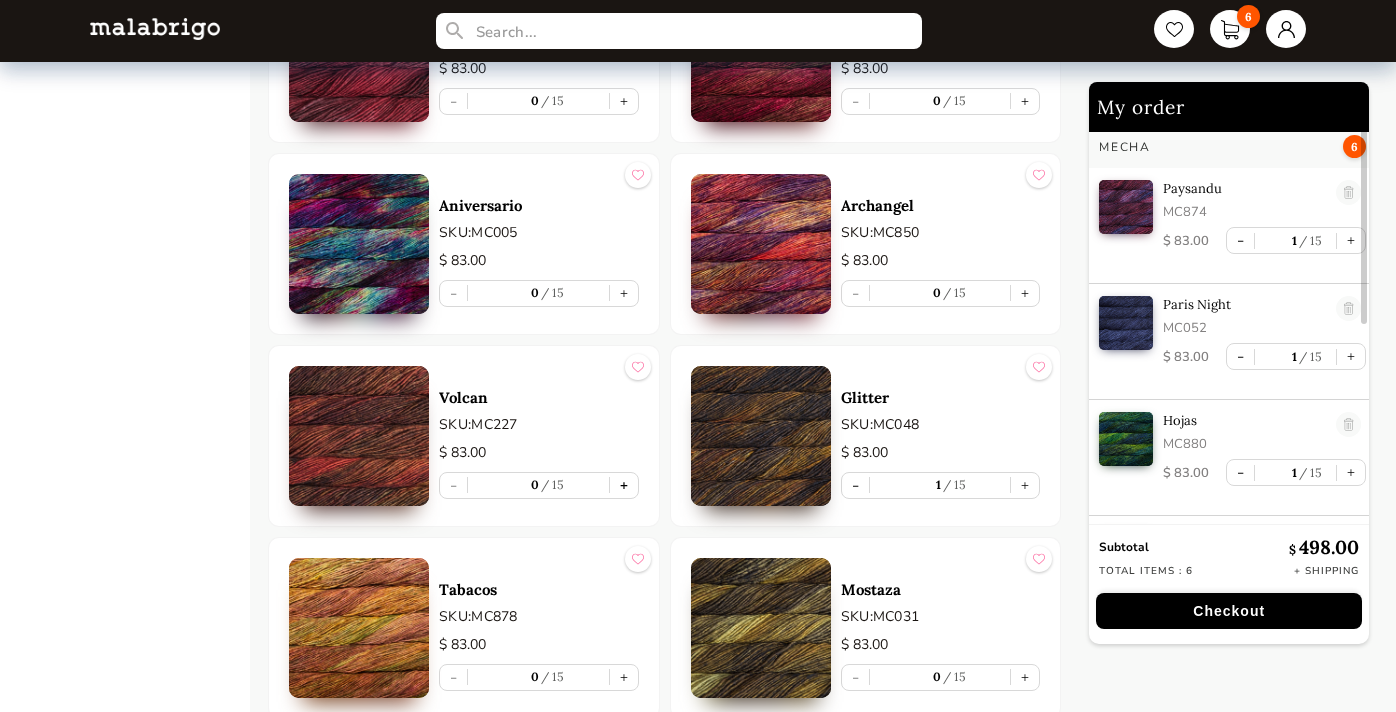 click on "+" at bounding box center [624, 485] 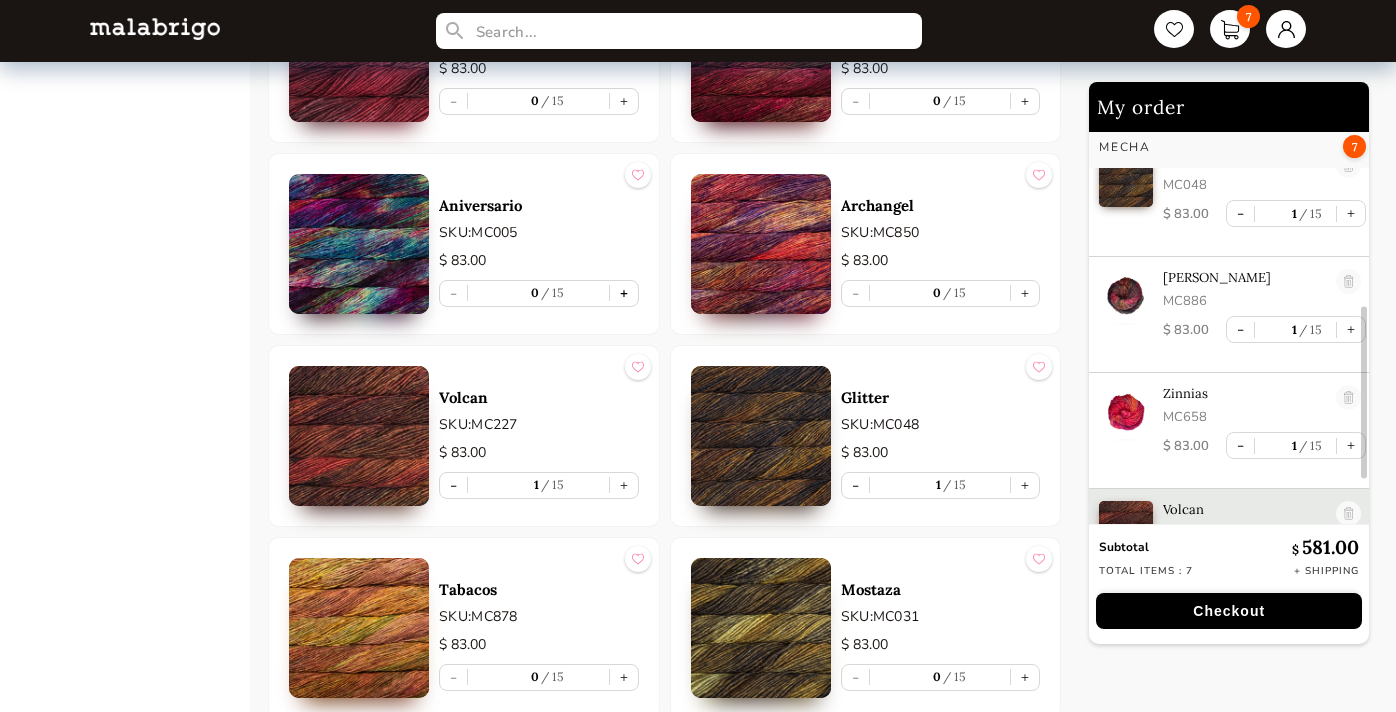scroll, scrollTop: 440, scrollLeft: 0, axis: vertical 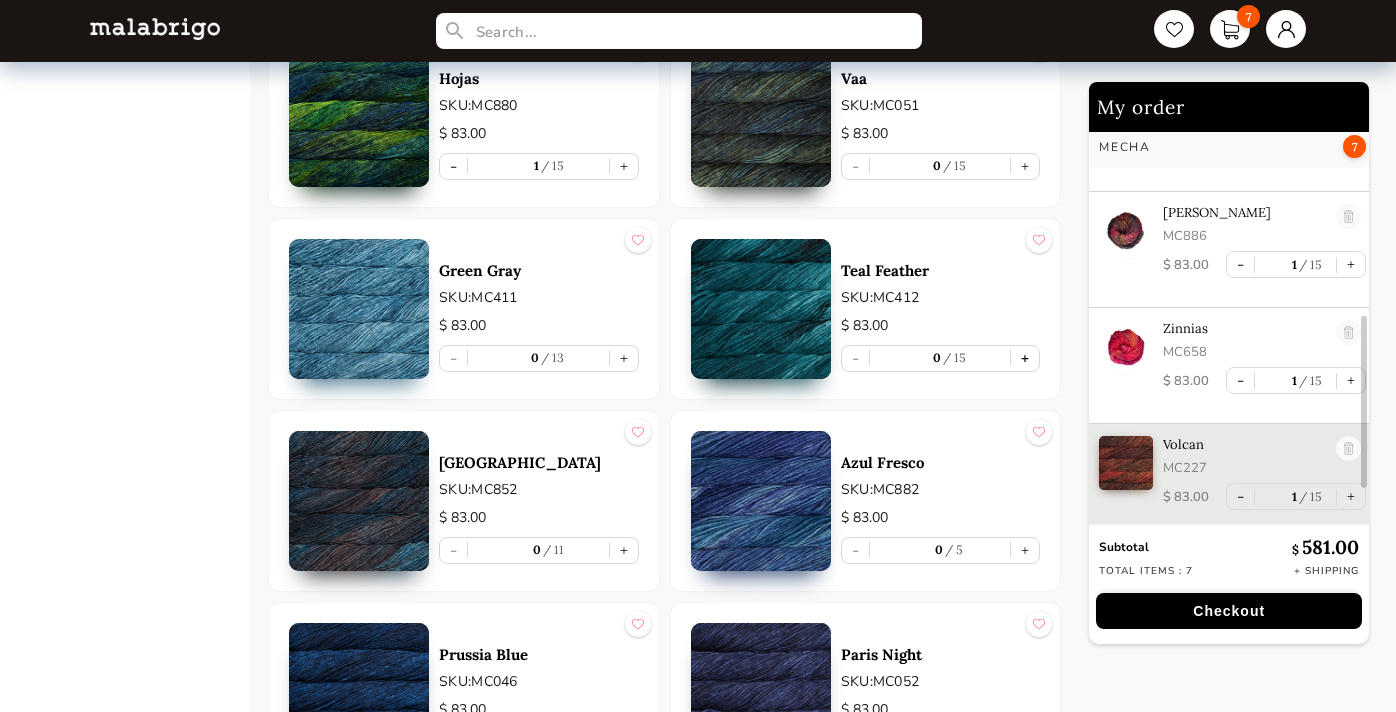 click on "+" at bounding box center [1025, 358] 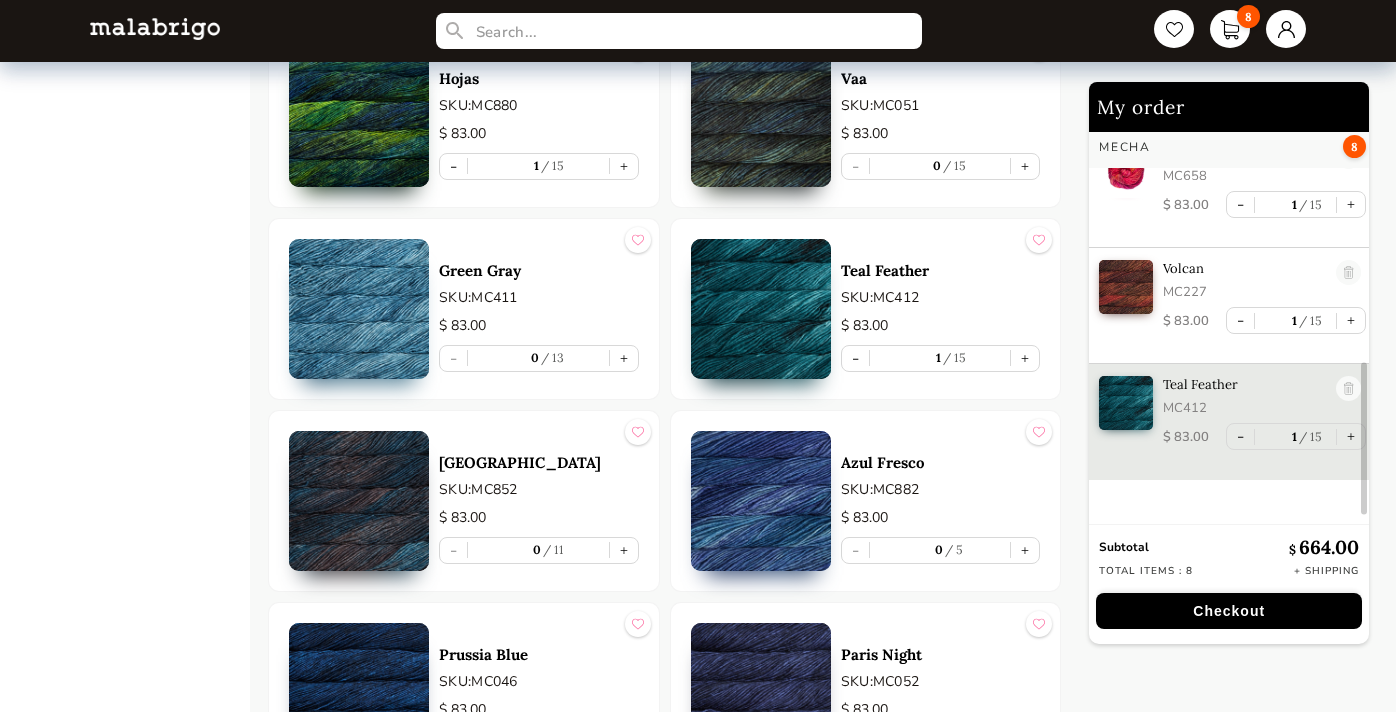 scroll, scrollTop: 617, scrollLeft: 0, axis: vertical 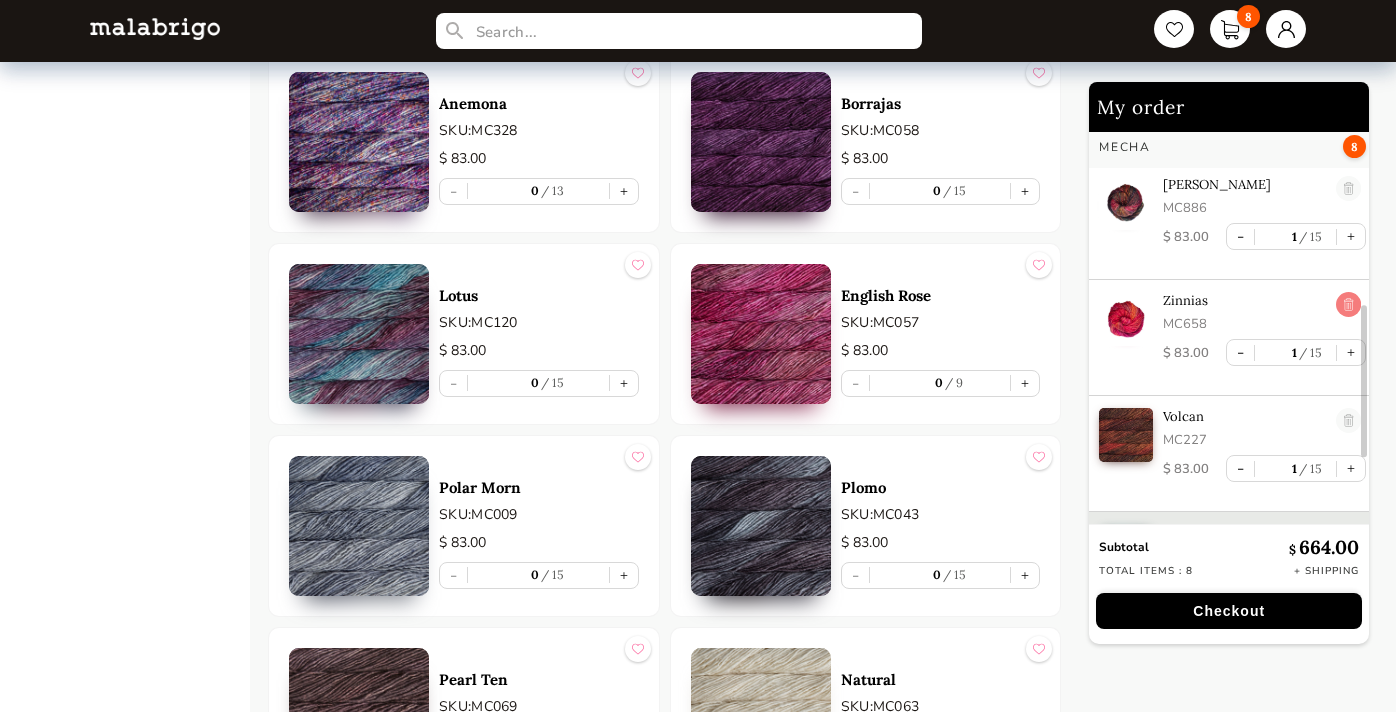 click at bounding box center (1348, 305) 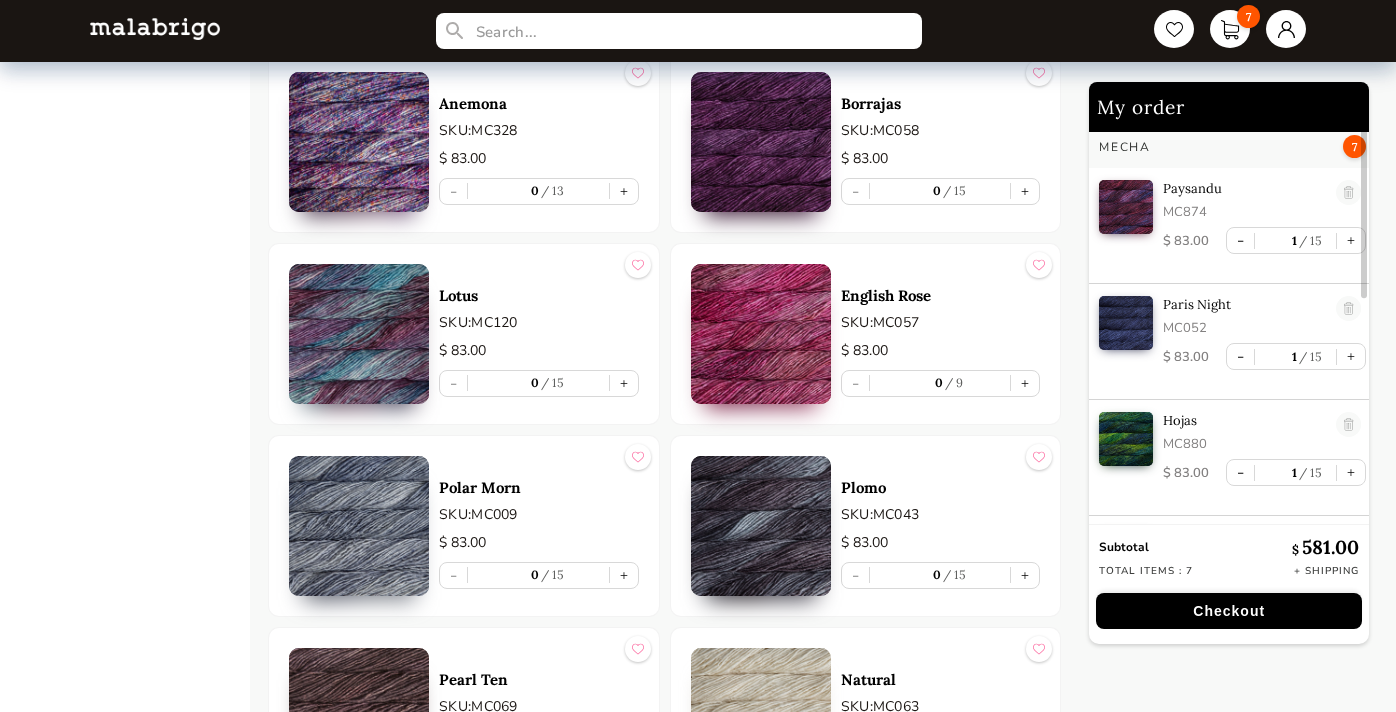 scroll, scrollTop: 0, scrollLeft: 0, axis: both 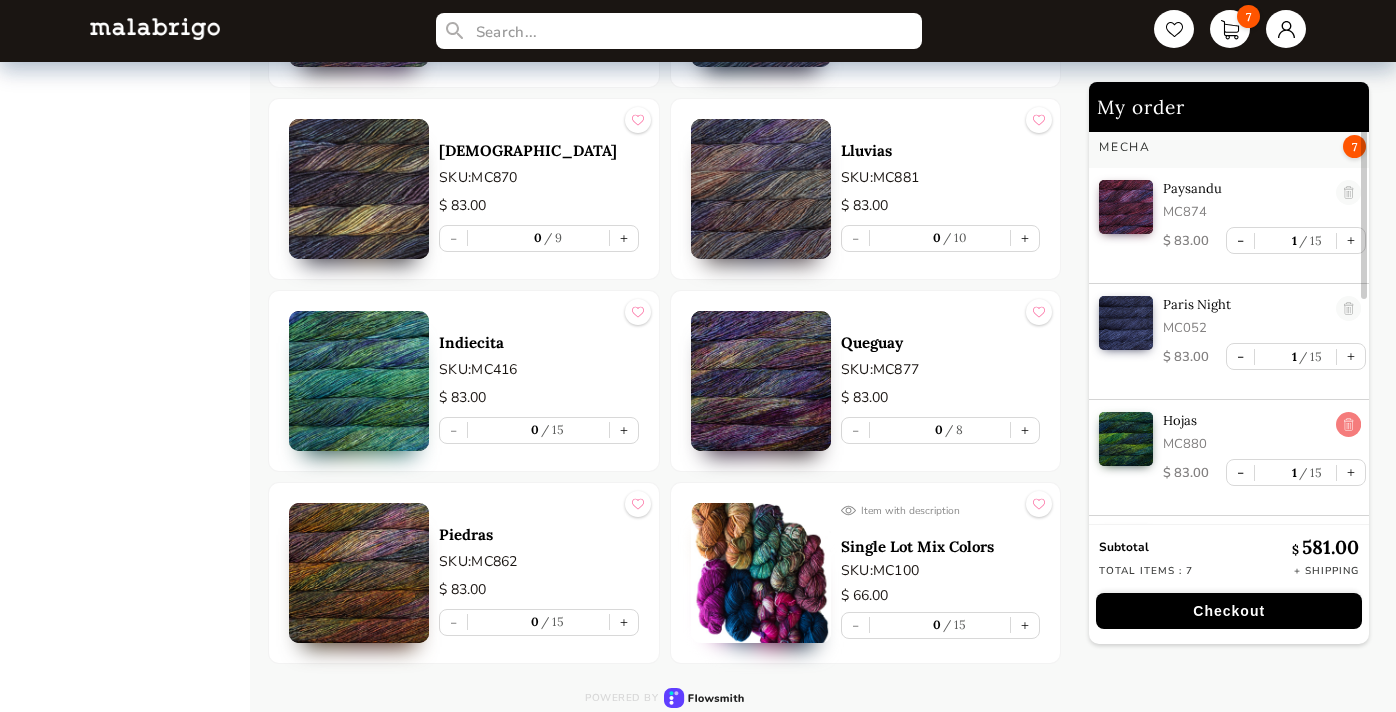 click at bounding box center (1348, 425) 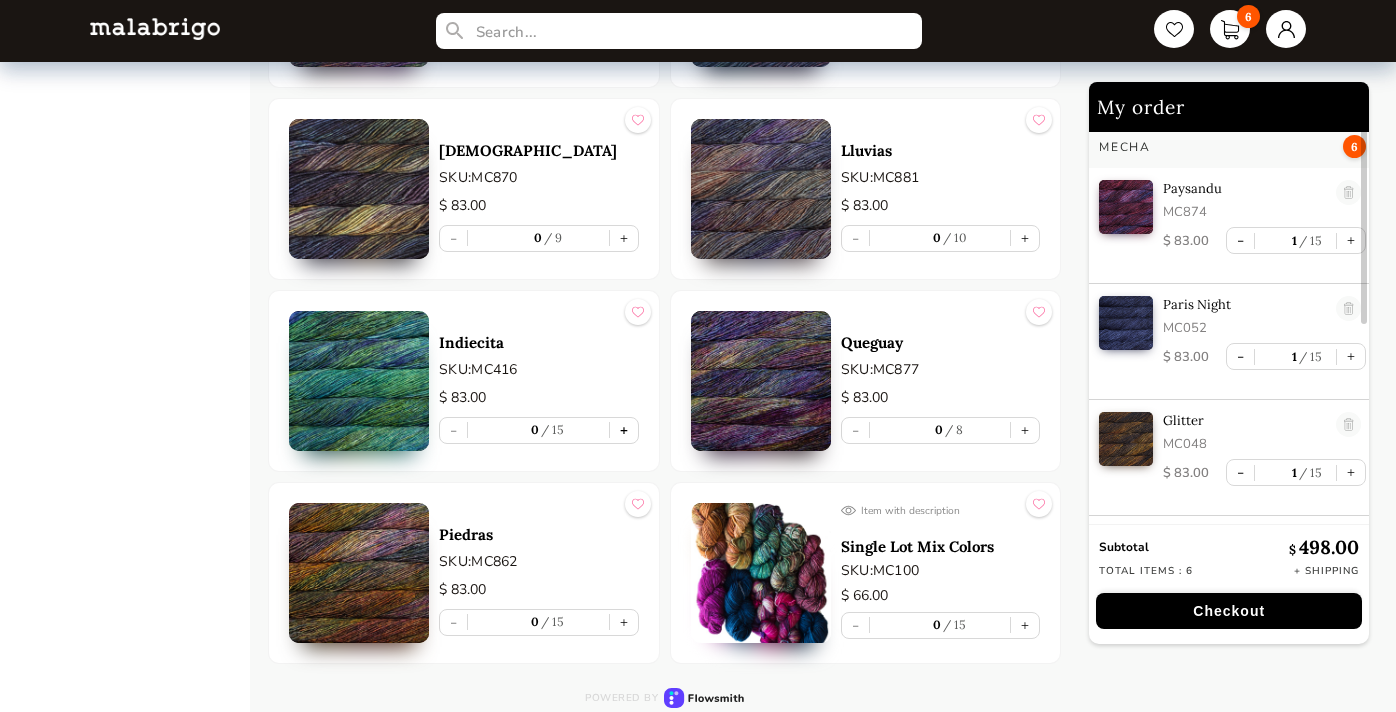 click on "+" at bounding box center [624, 430] 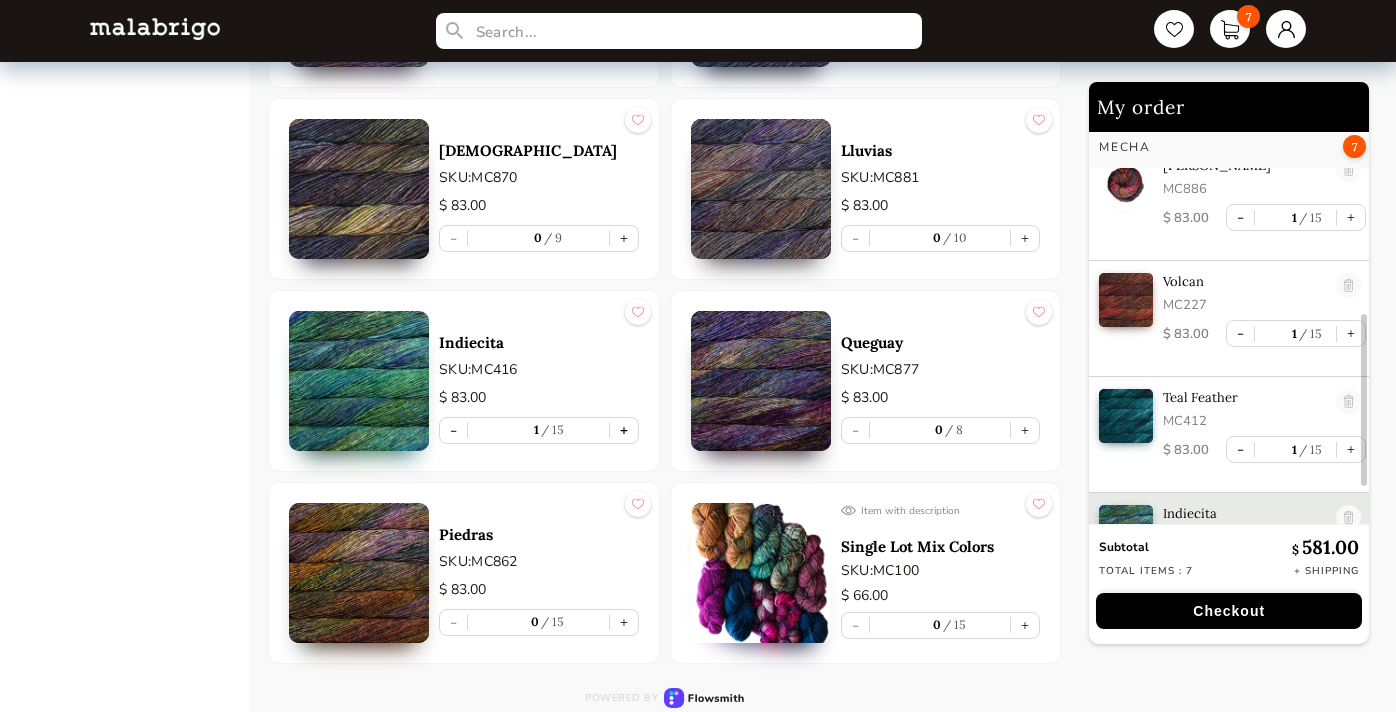 scroll, scrollTop: 440, scrollLeft: 0, axis: vertical 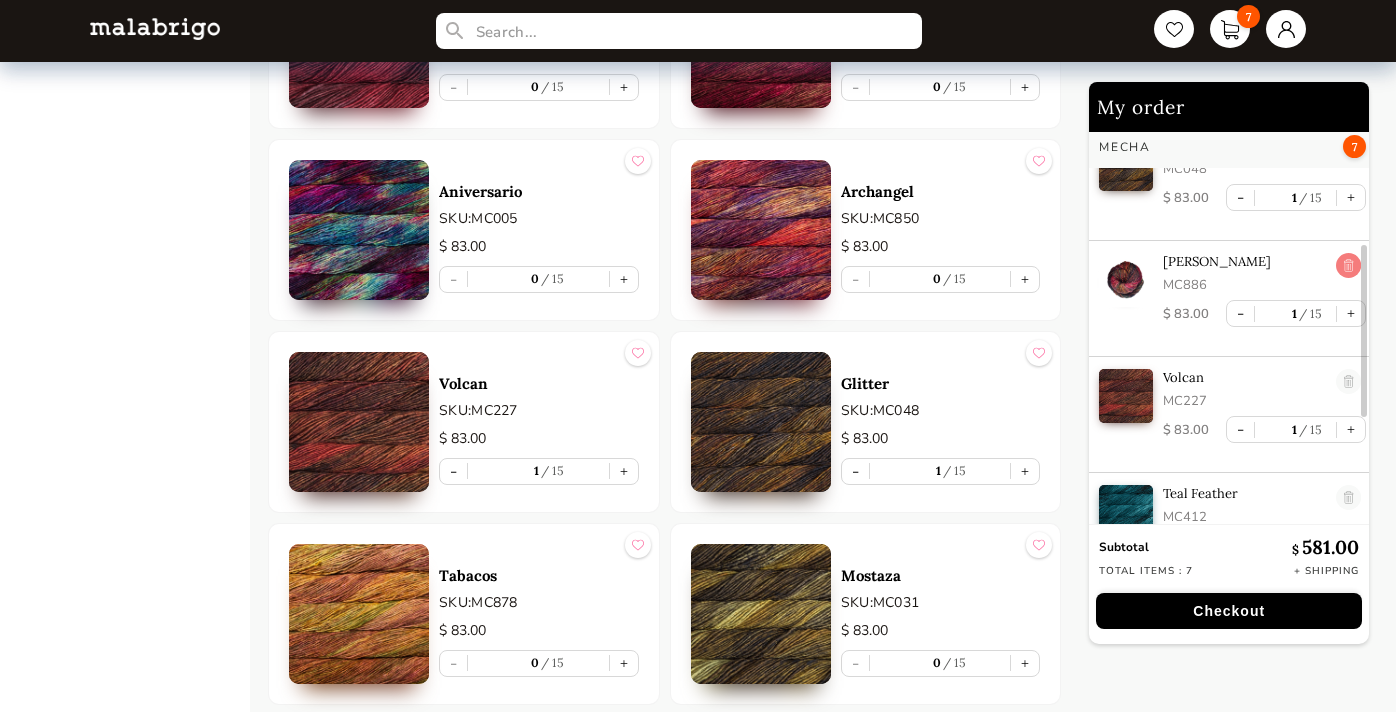 click at bounding box center [1348, 266] 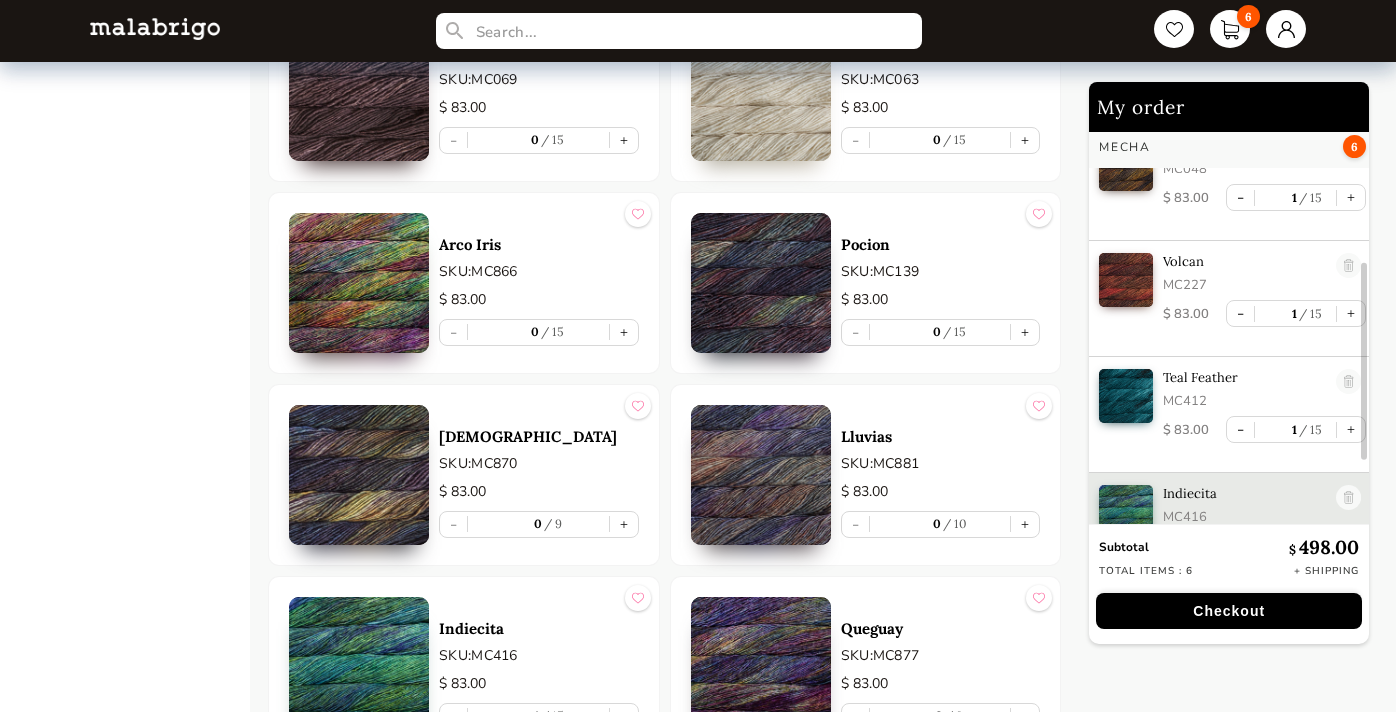 scroll, scrollTop: 5217, scrollLeft: 0, axis: vertical 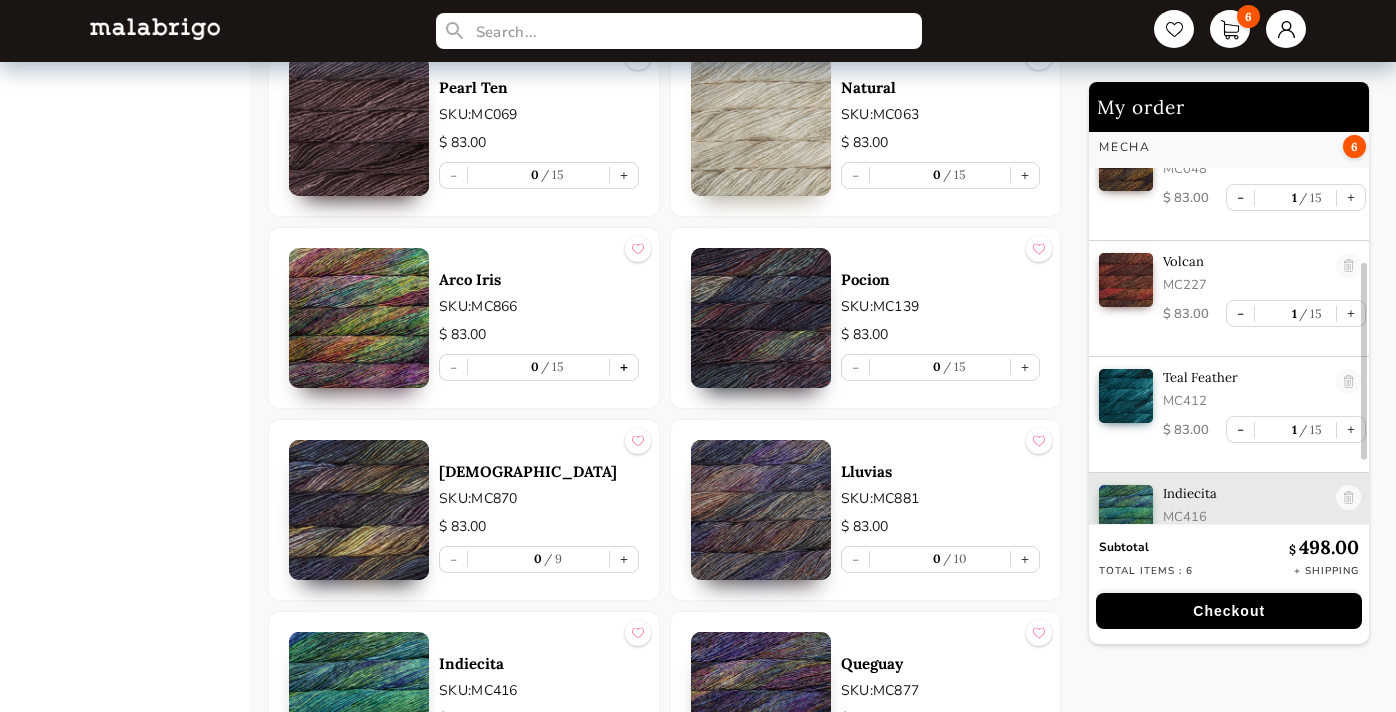 click on "+" at bounding box center [624, 367] 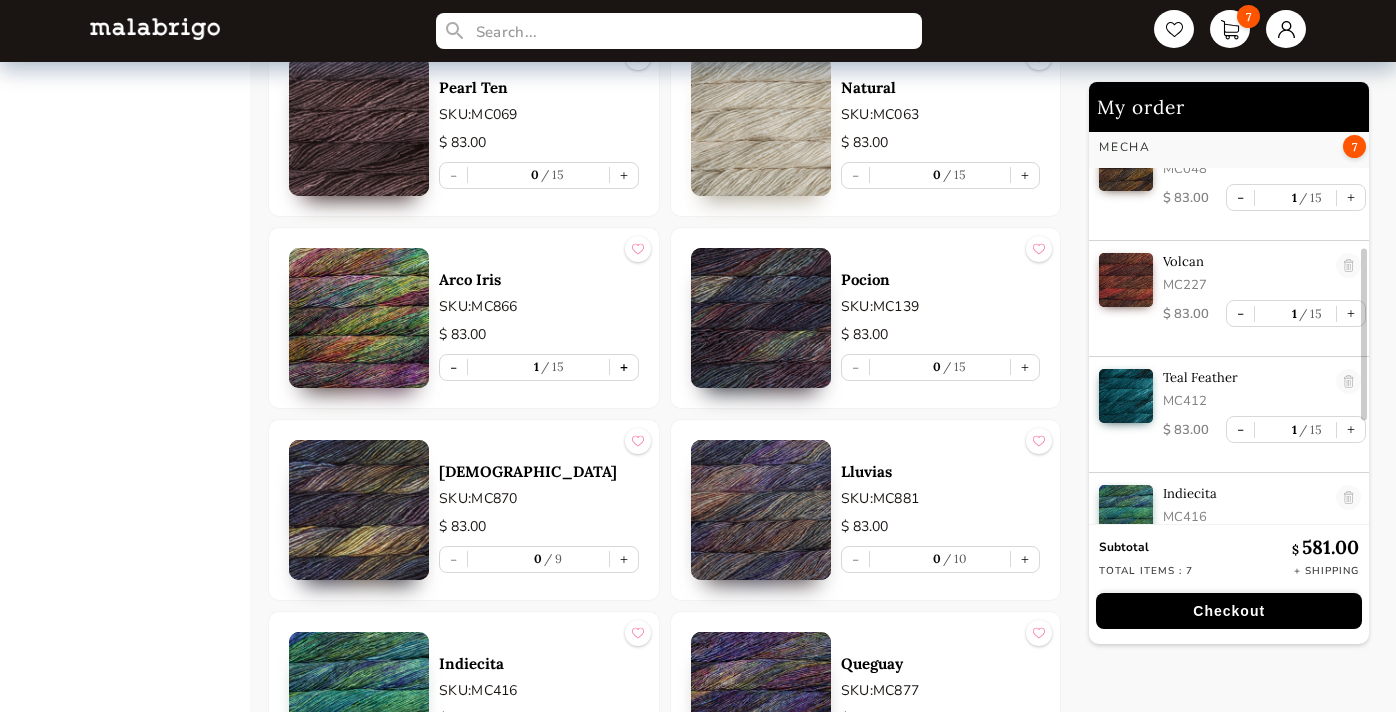 scroll, scrollTop: 440, scrollLeft: 0, axis: vertical 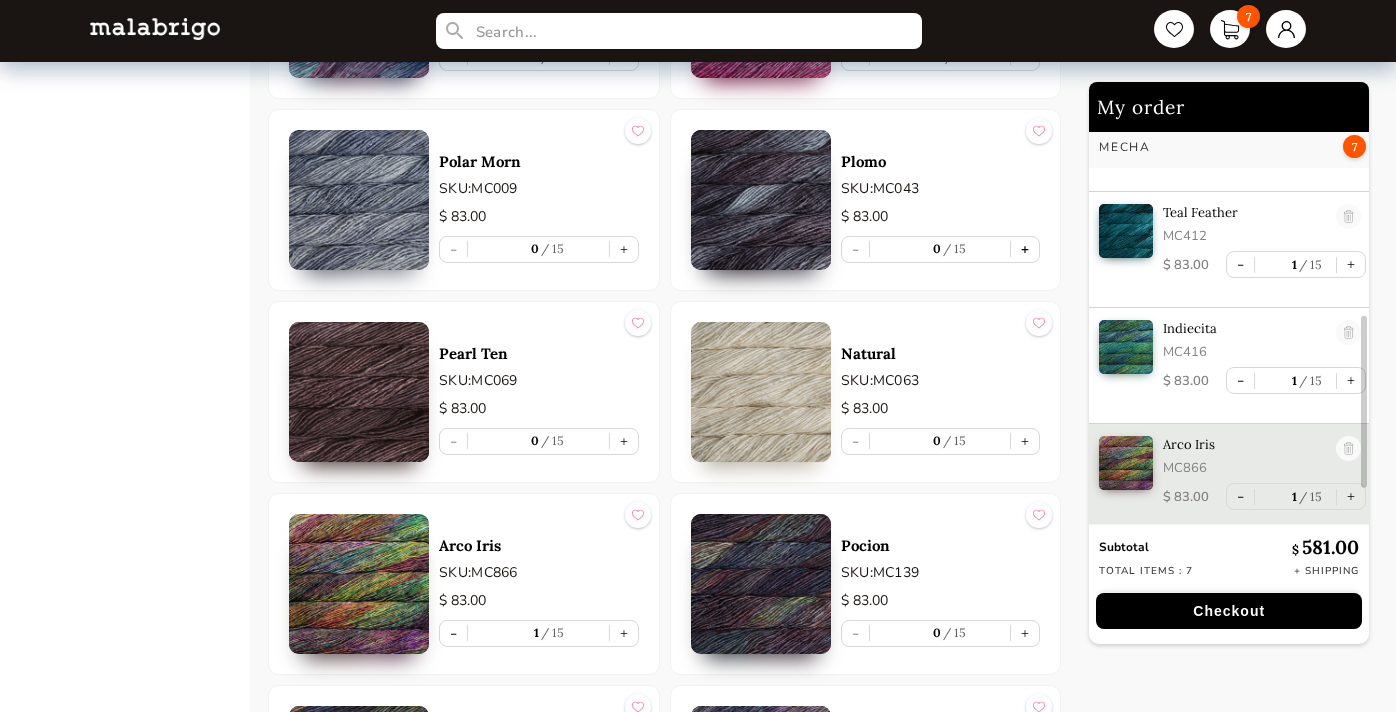 click on "+" at bounding box center (1025, 249) 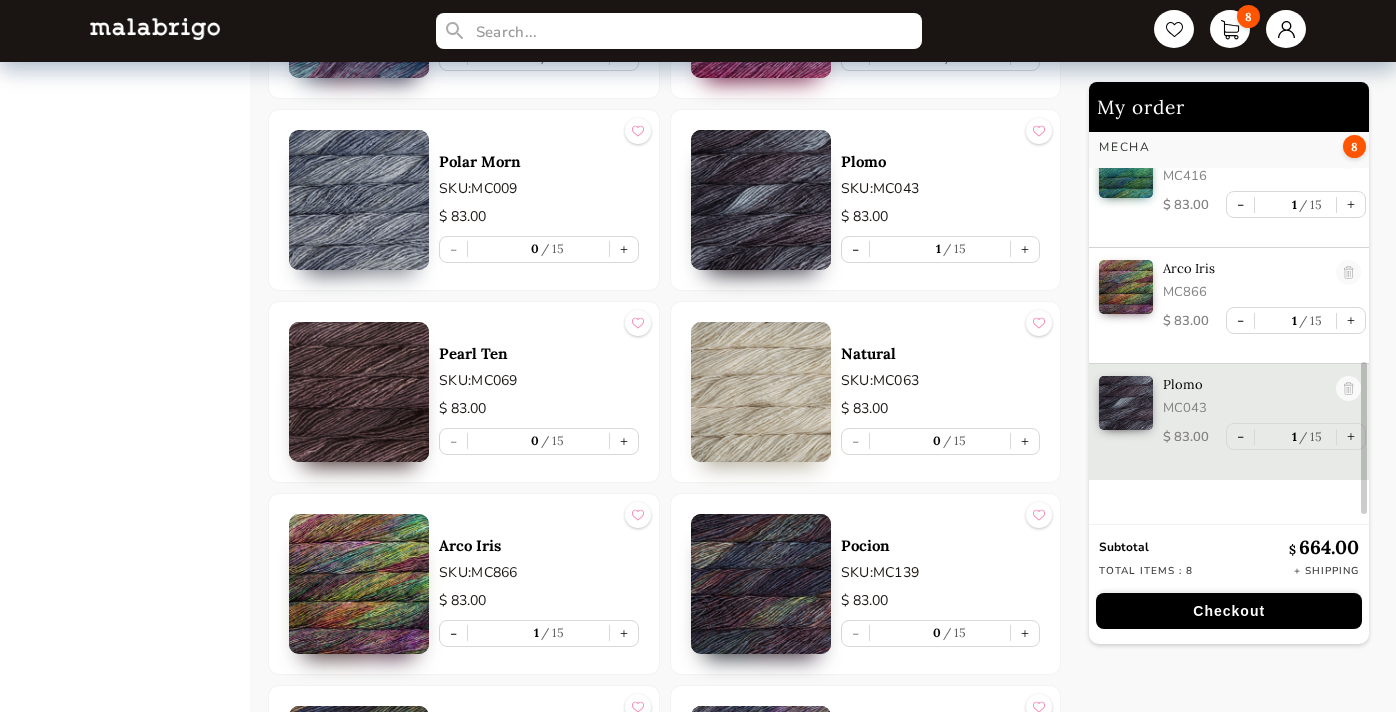 scroll, scrollTop: 617, scrollLeft: 0, axis: vertical 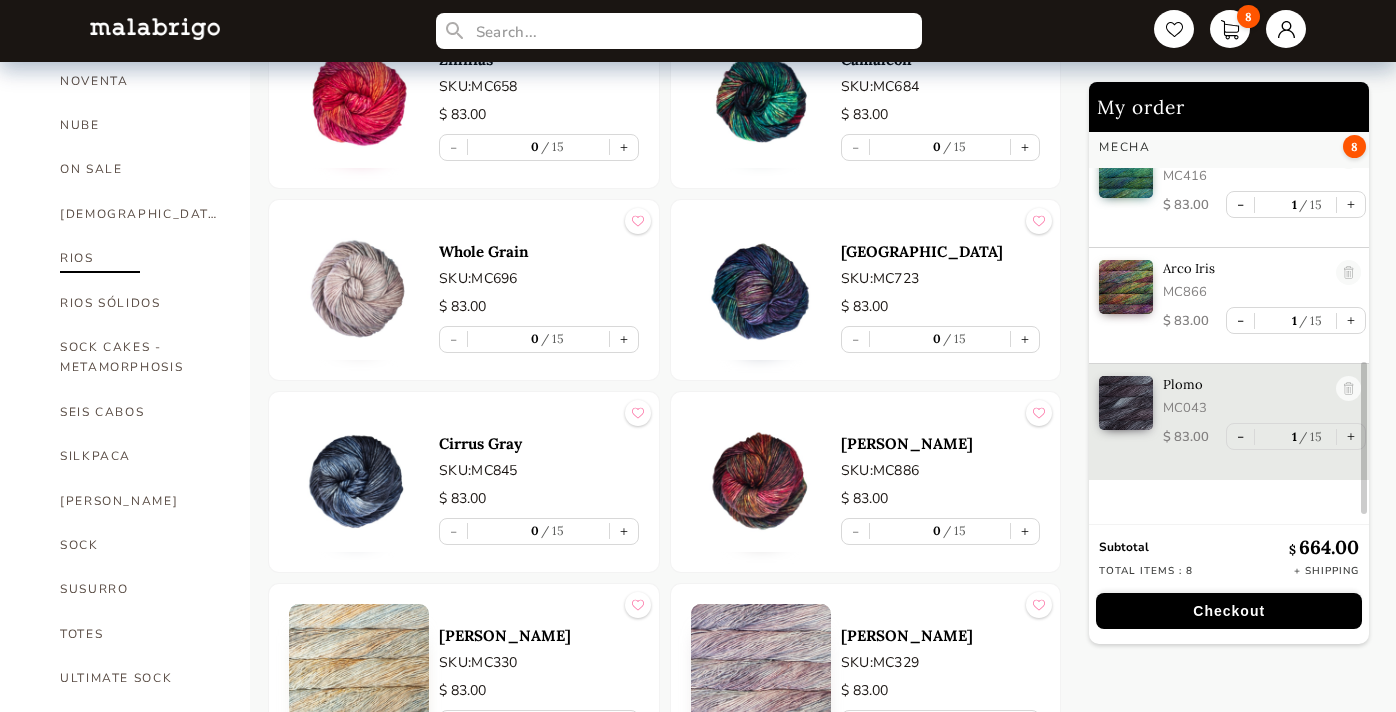 click on "RIOS" at bounding box center (140, 258) 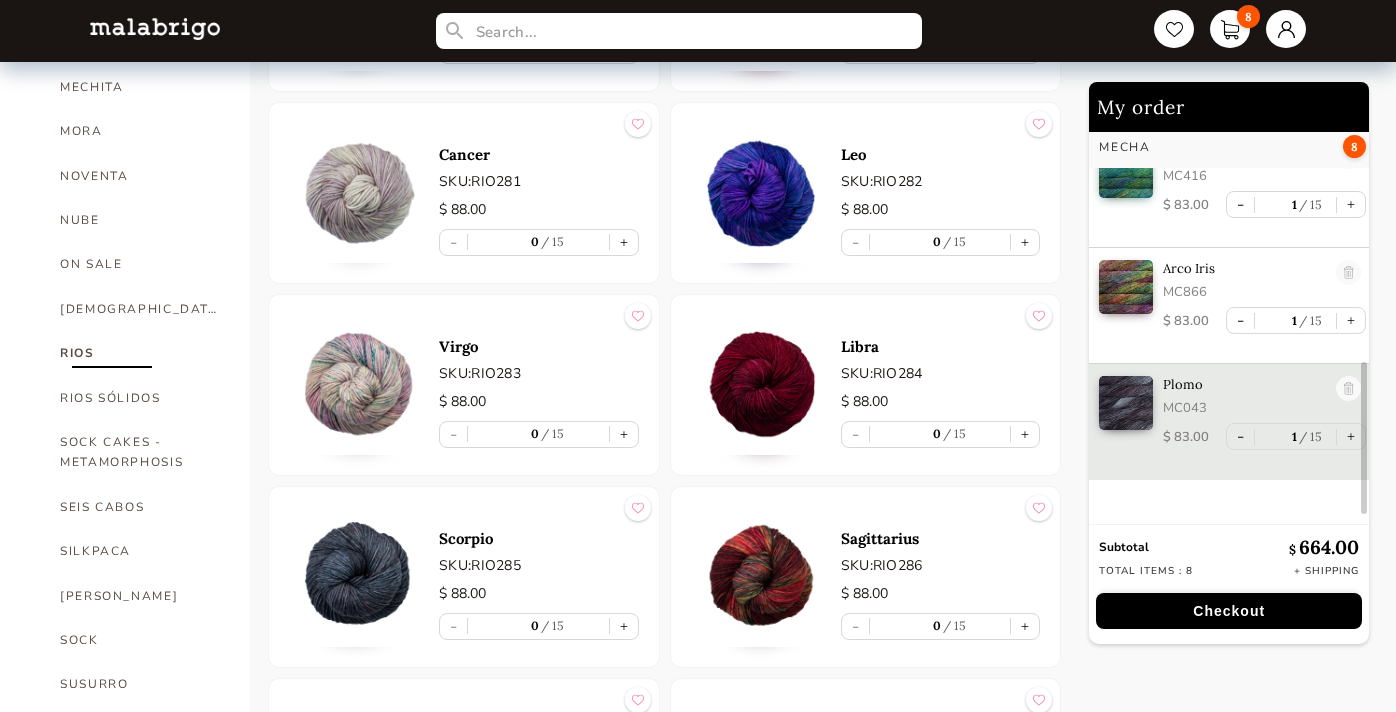 scroll, scrollTop: 926, scrollLeft: 0, axis: vertical 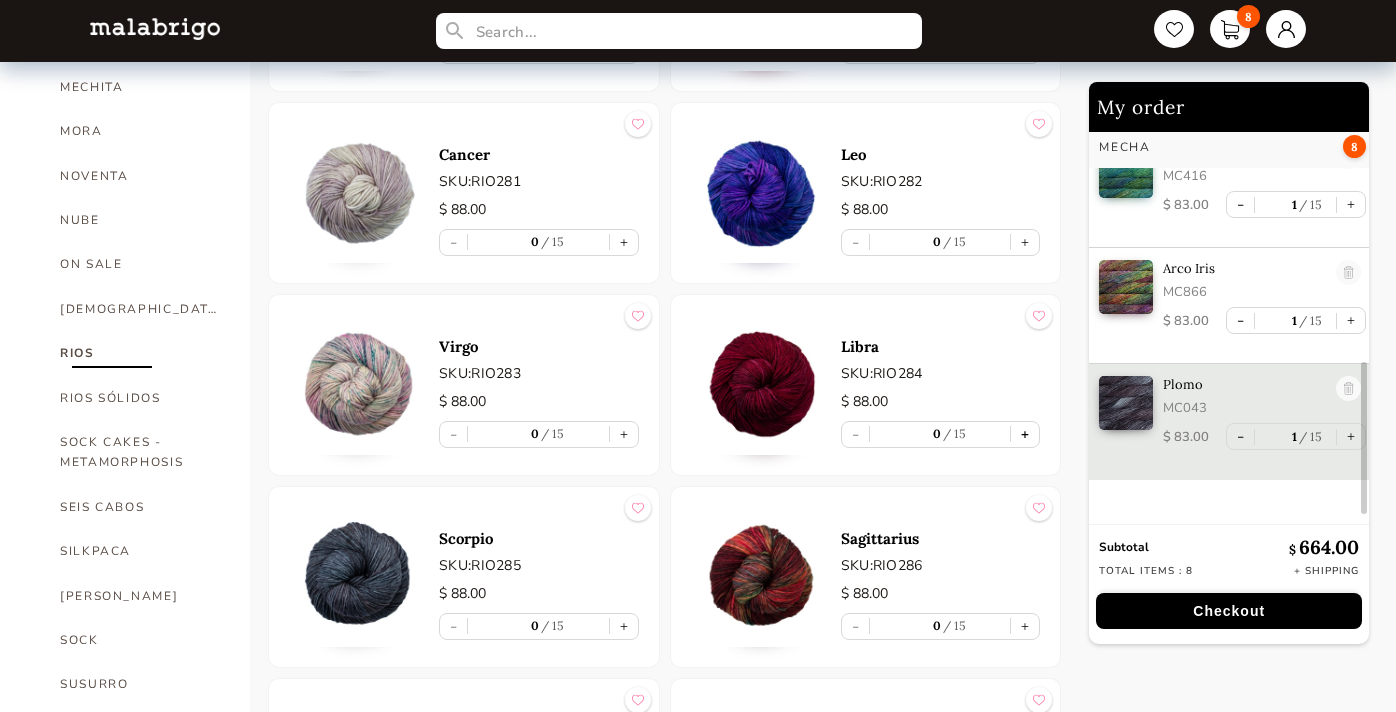 click on "+" at bounding box center (1025, 434) 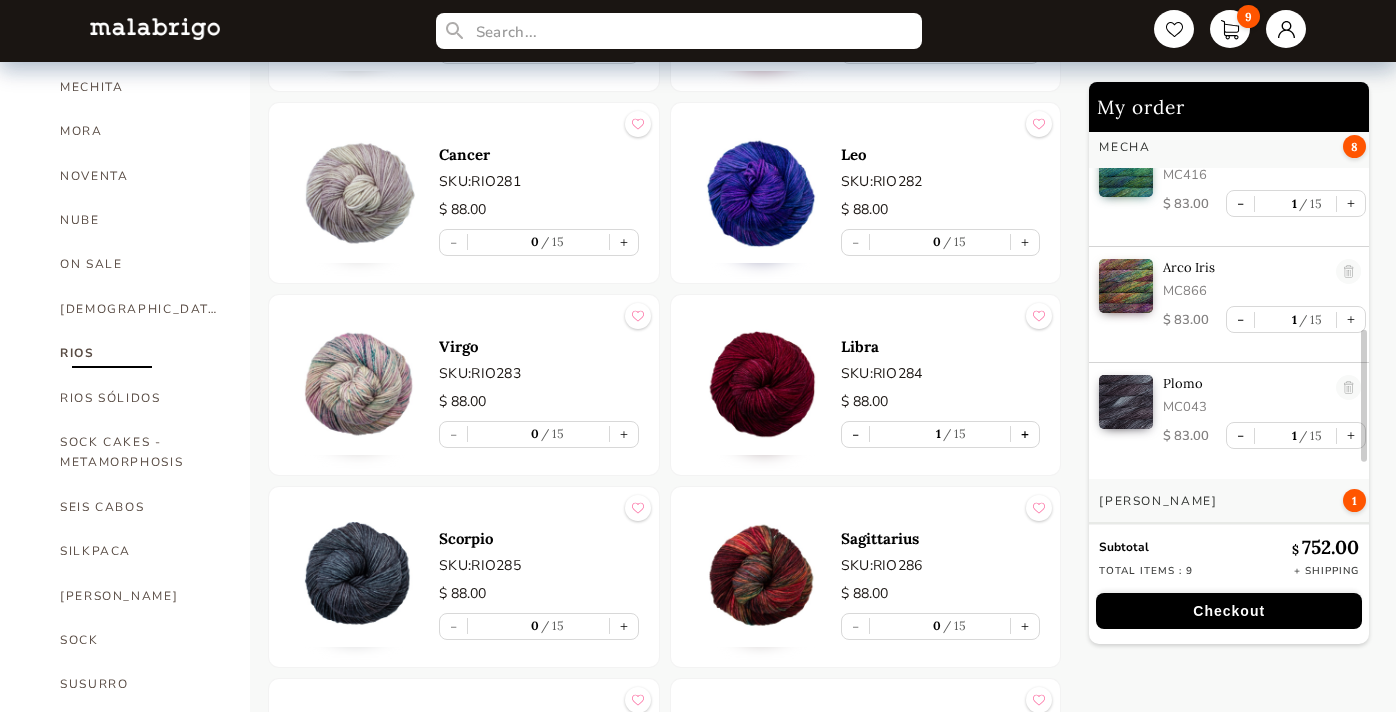 scroll, scrollTop: 715, scrollLeft: 0, axis: vertical 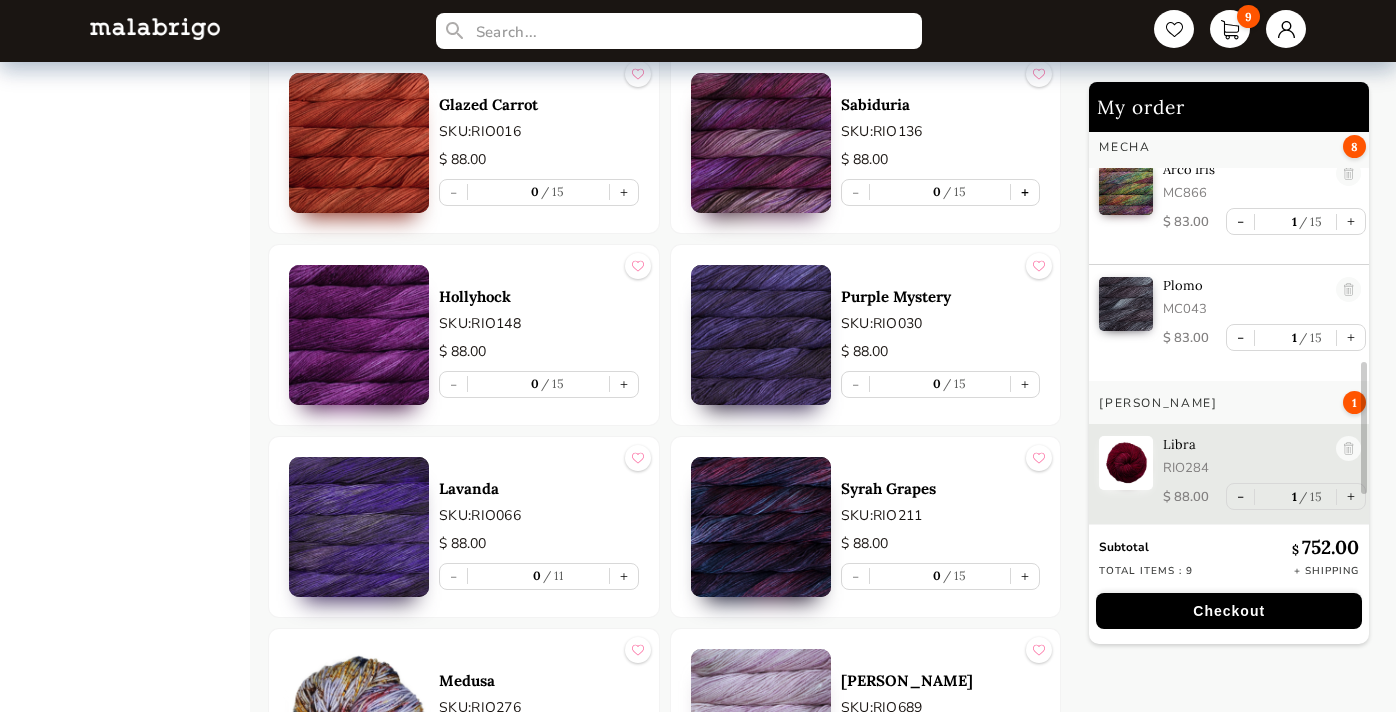 click on "+" at bounding box center [1025, 192] 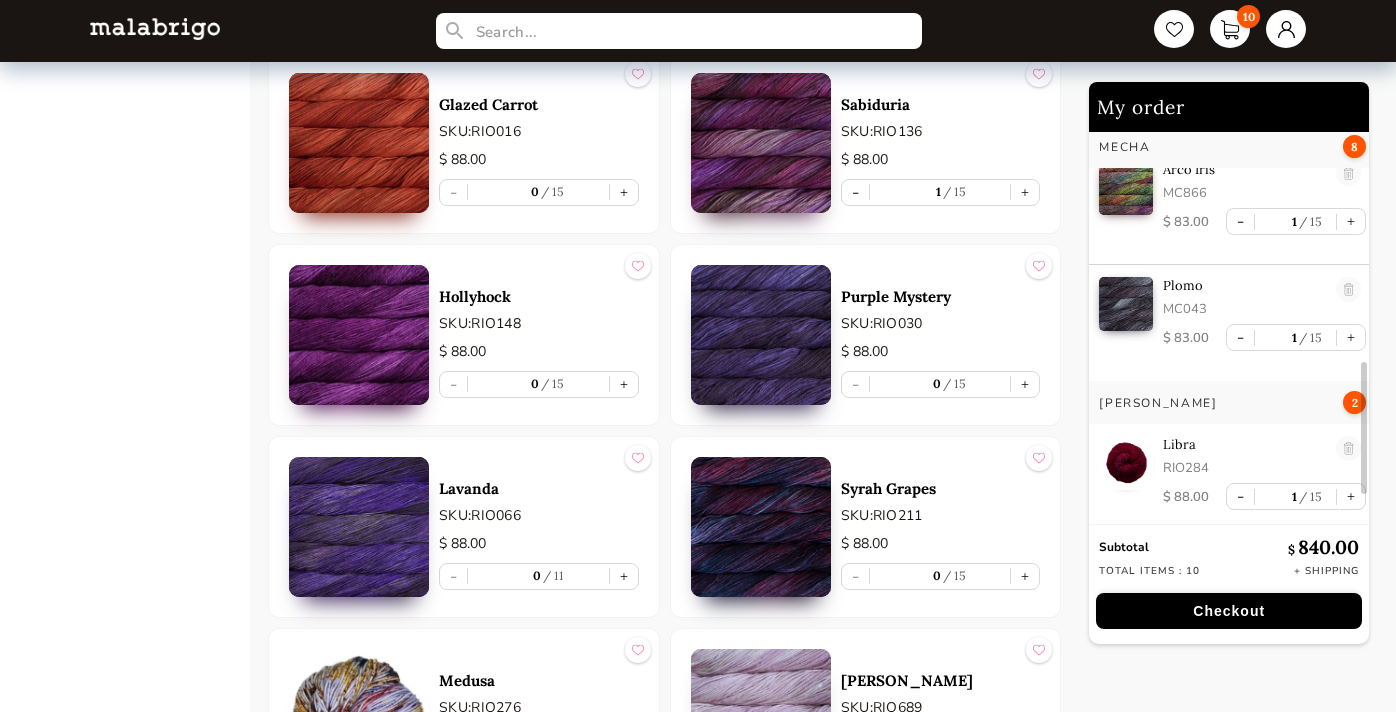 scroll, scrollTop: 831, scrollLeft: 0, axis: vertical 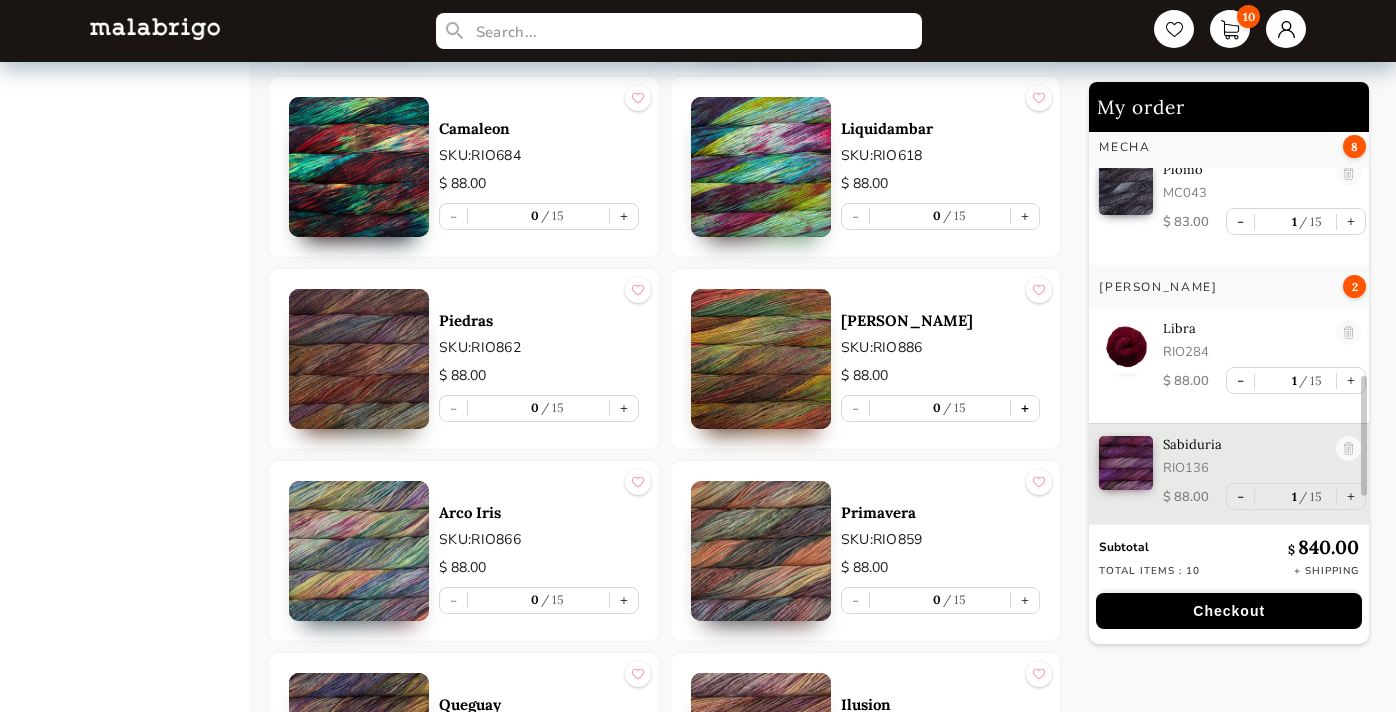 click on "+" at bounding box center (1025, 408) 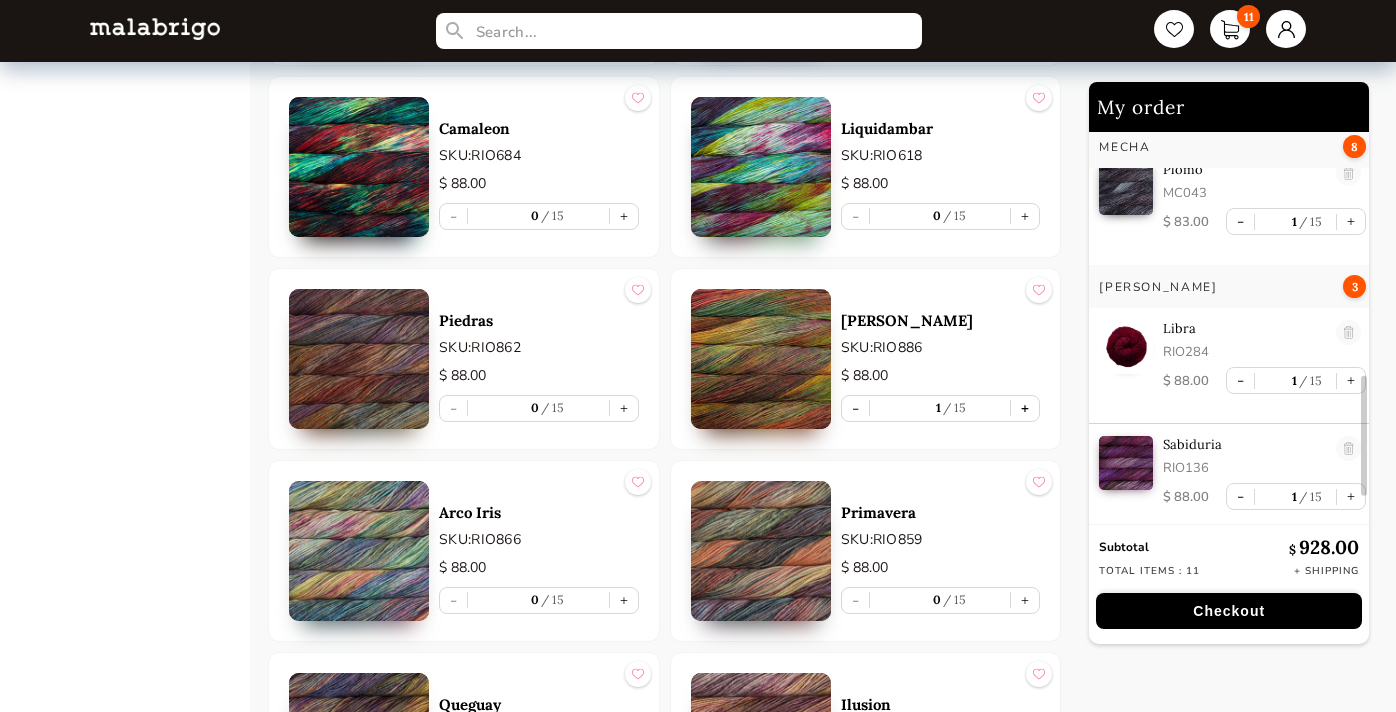 type on "1" 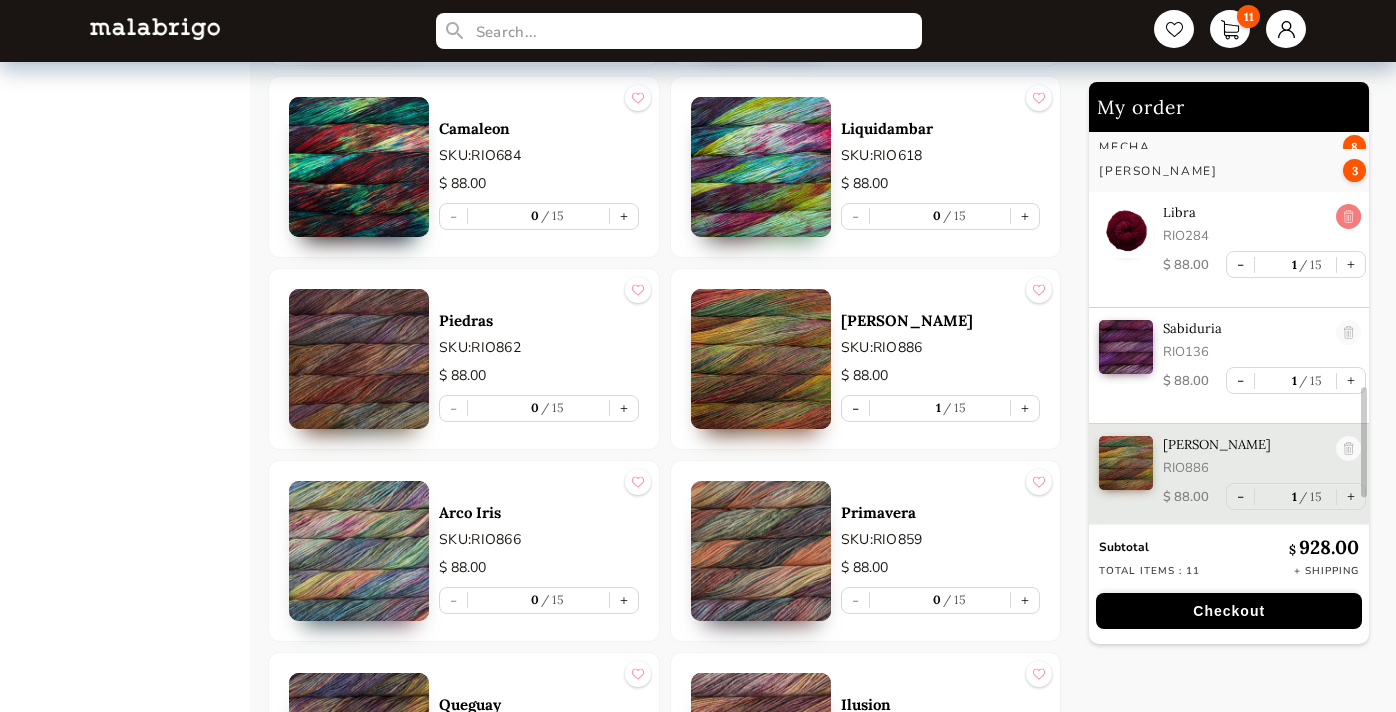 click at bounding box center (1348, 217) 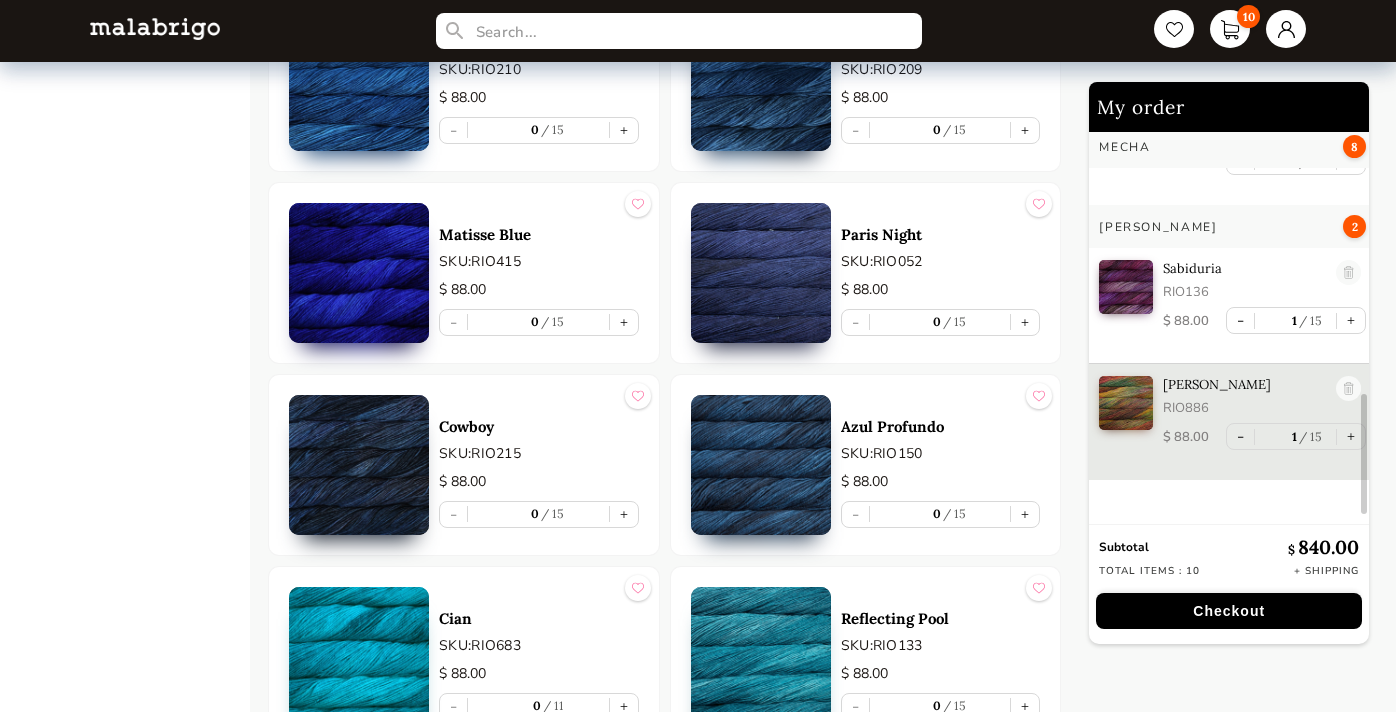 scroll, scrollTop: 4120, scrollLeft: 0, axis: vertical 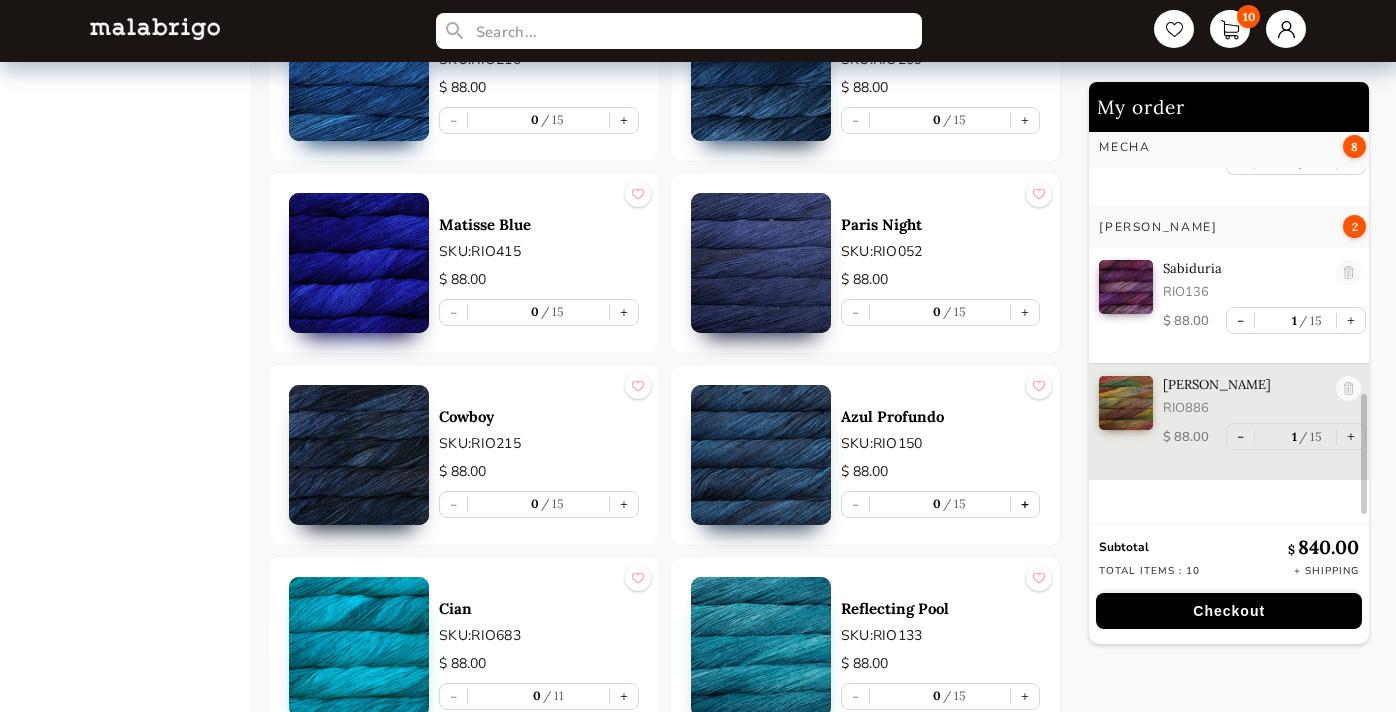 click on "+" at bounding box center (1025, 504) 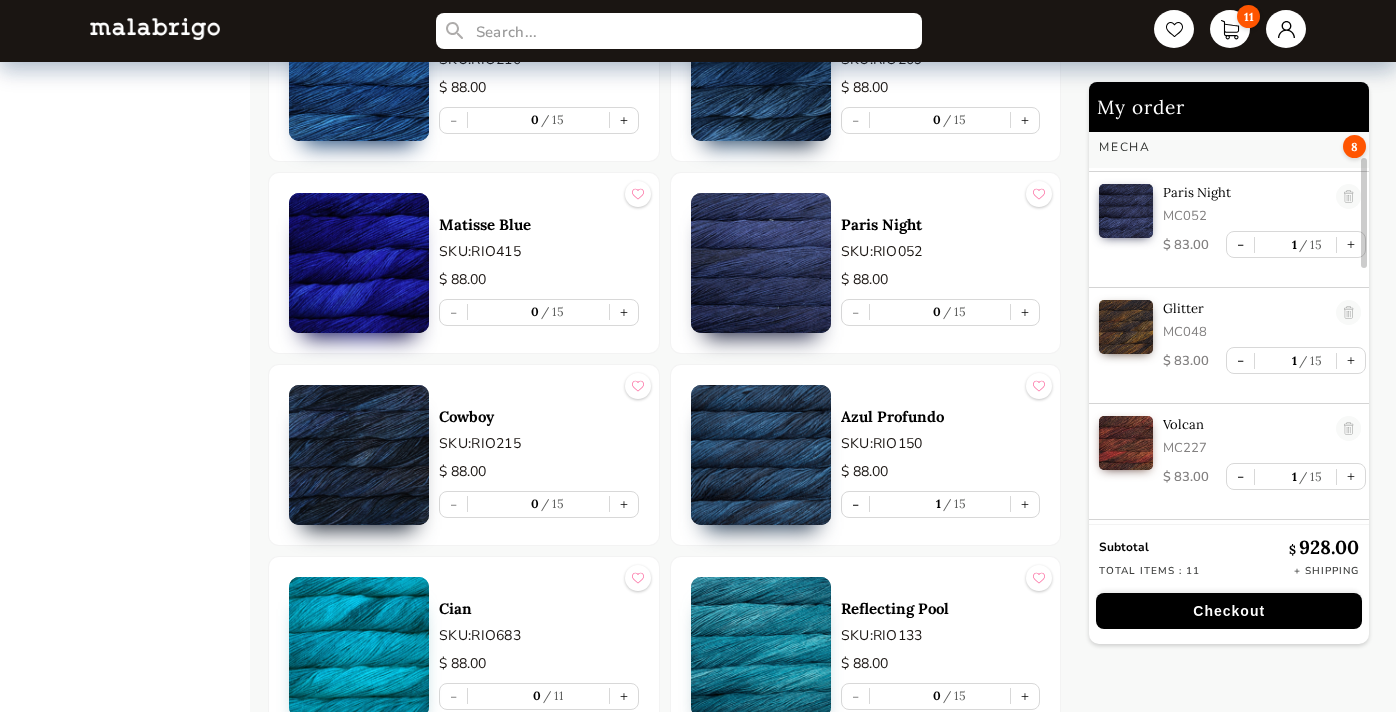 scroll, scrollTop: 111, scrollLeft: 0, axis: vertical 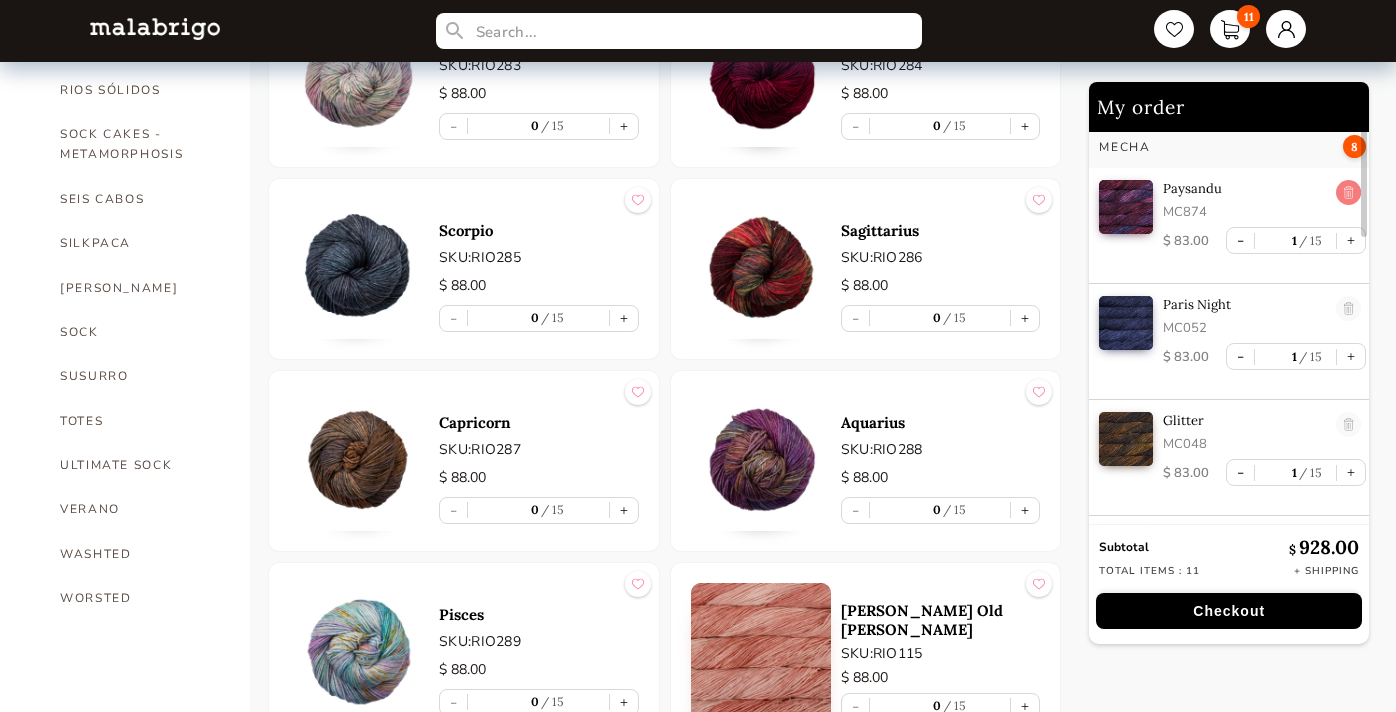 click at bounding box center [1348, 193] 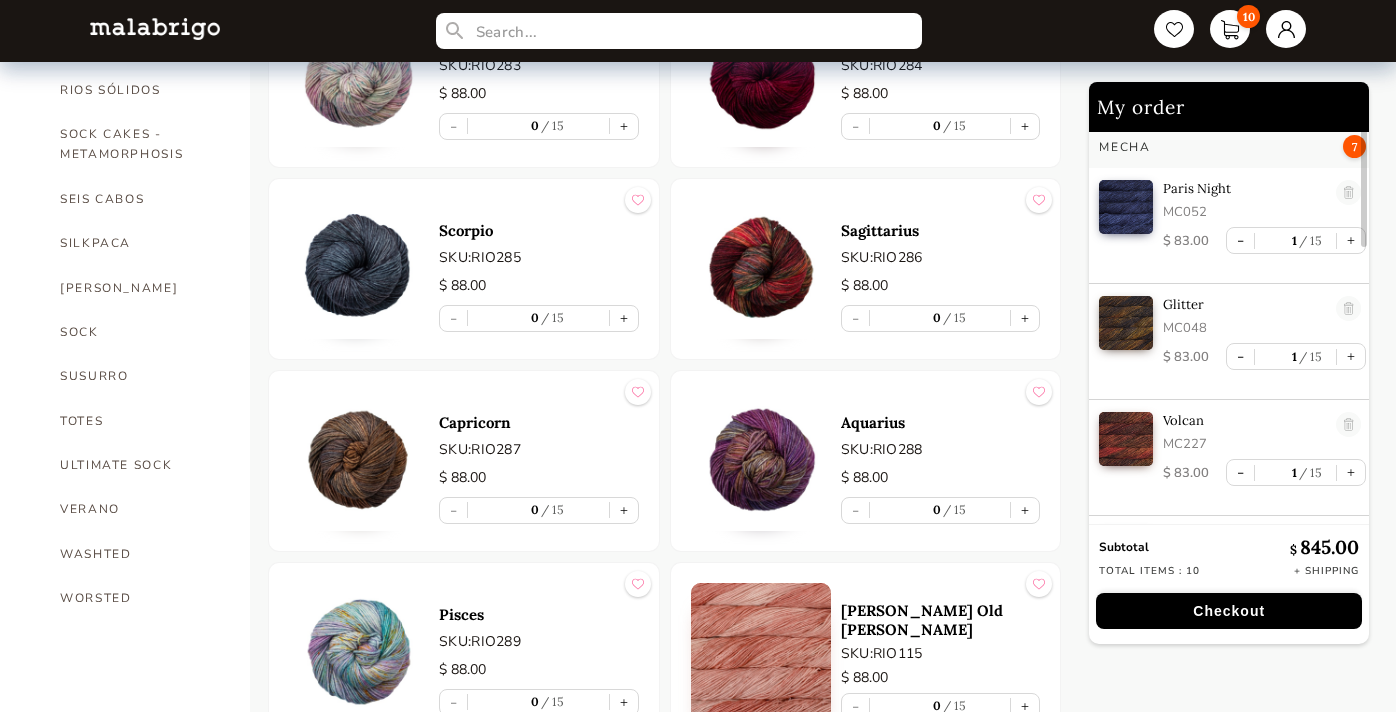click at bounding box center [1348, 193] 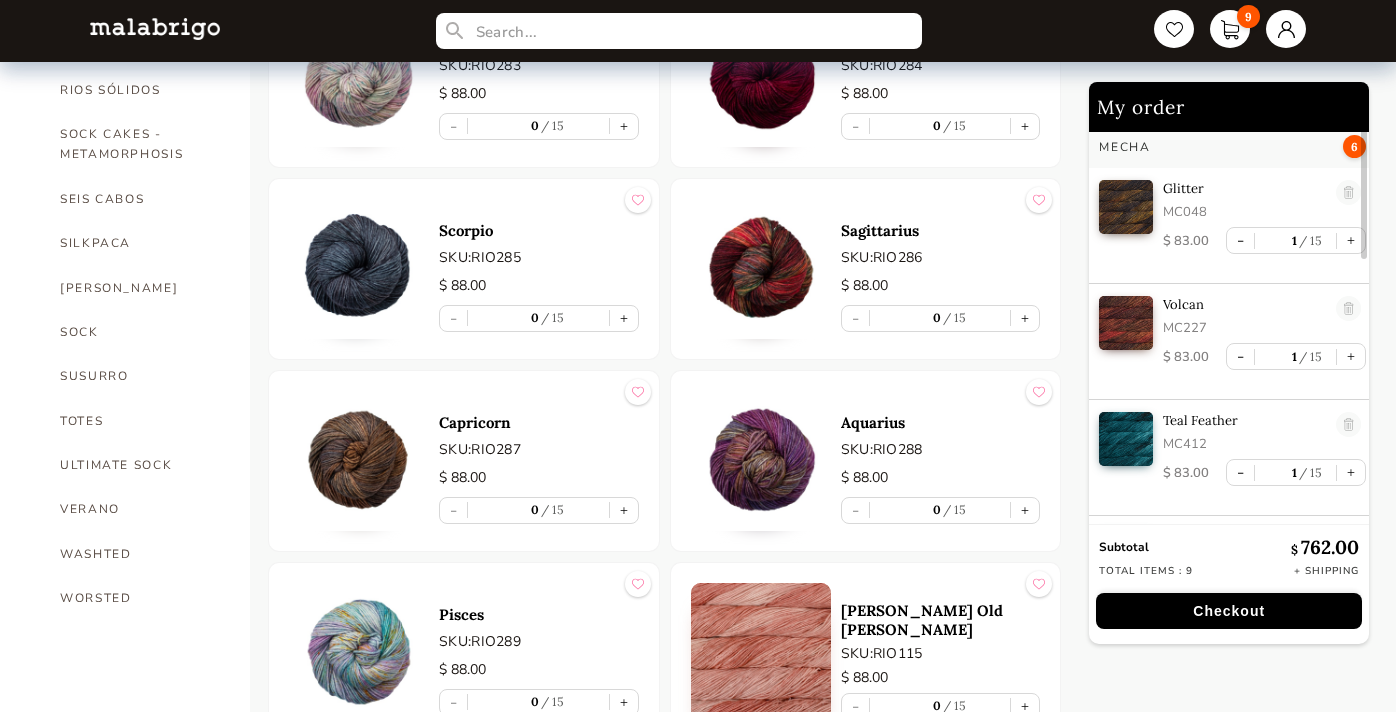click at bounding box center [1348, 193] 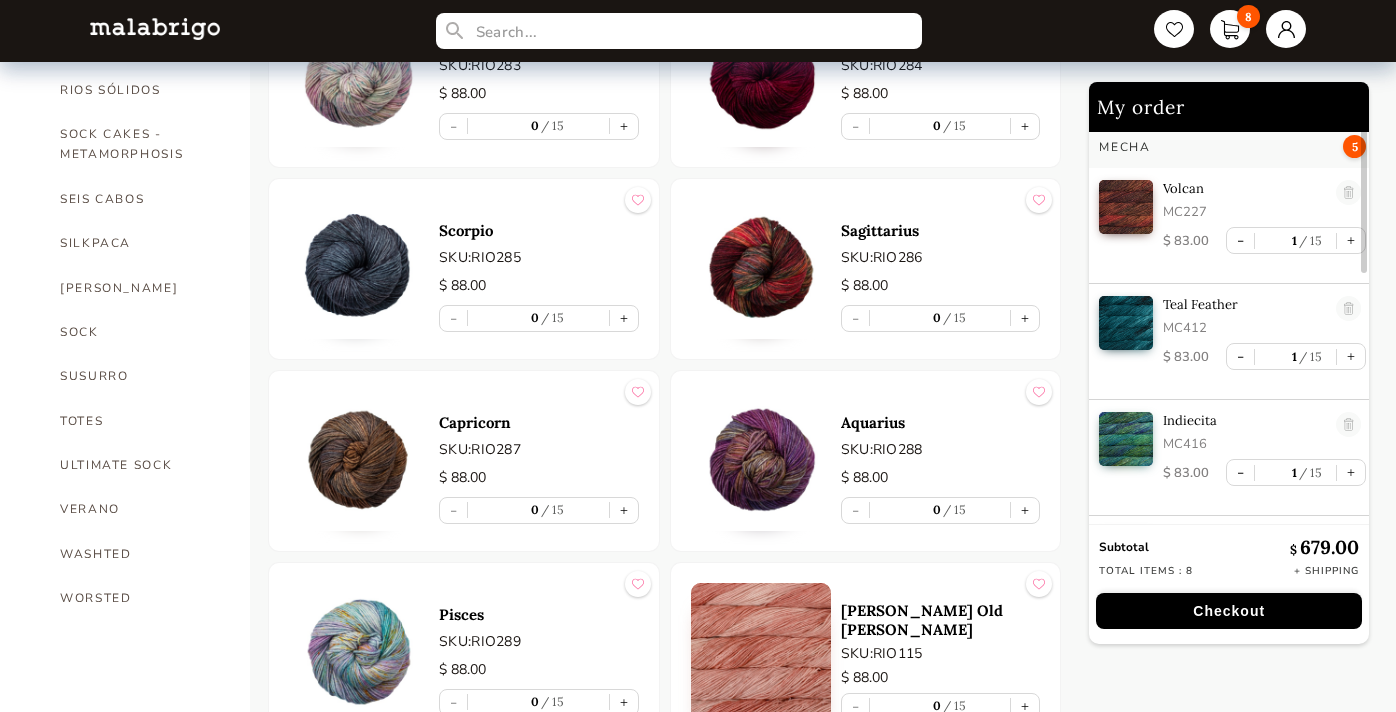 click at bounding box center (1348, 193) 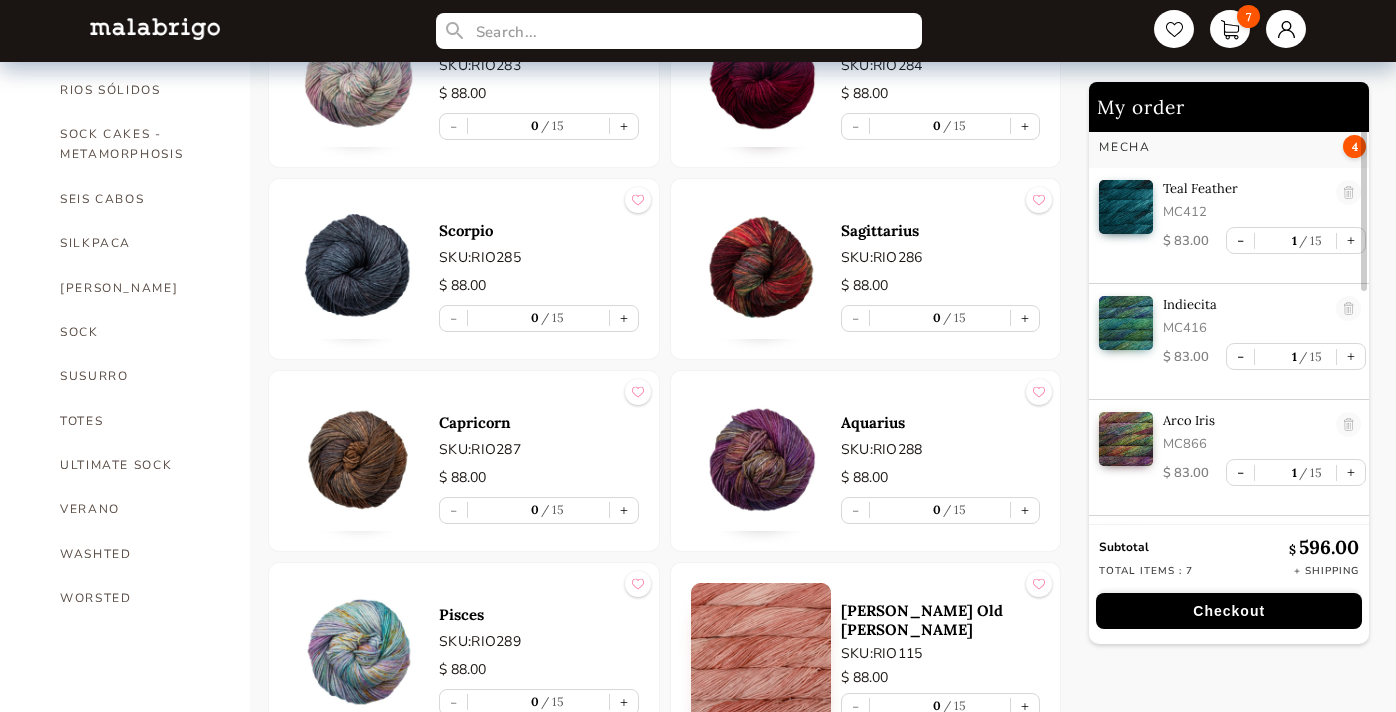 click at bounding box center [1348, 193] 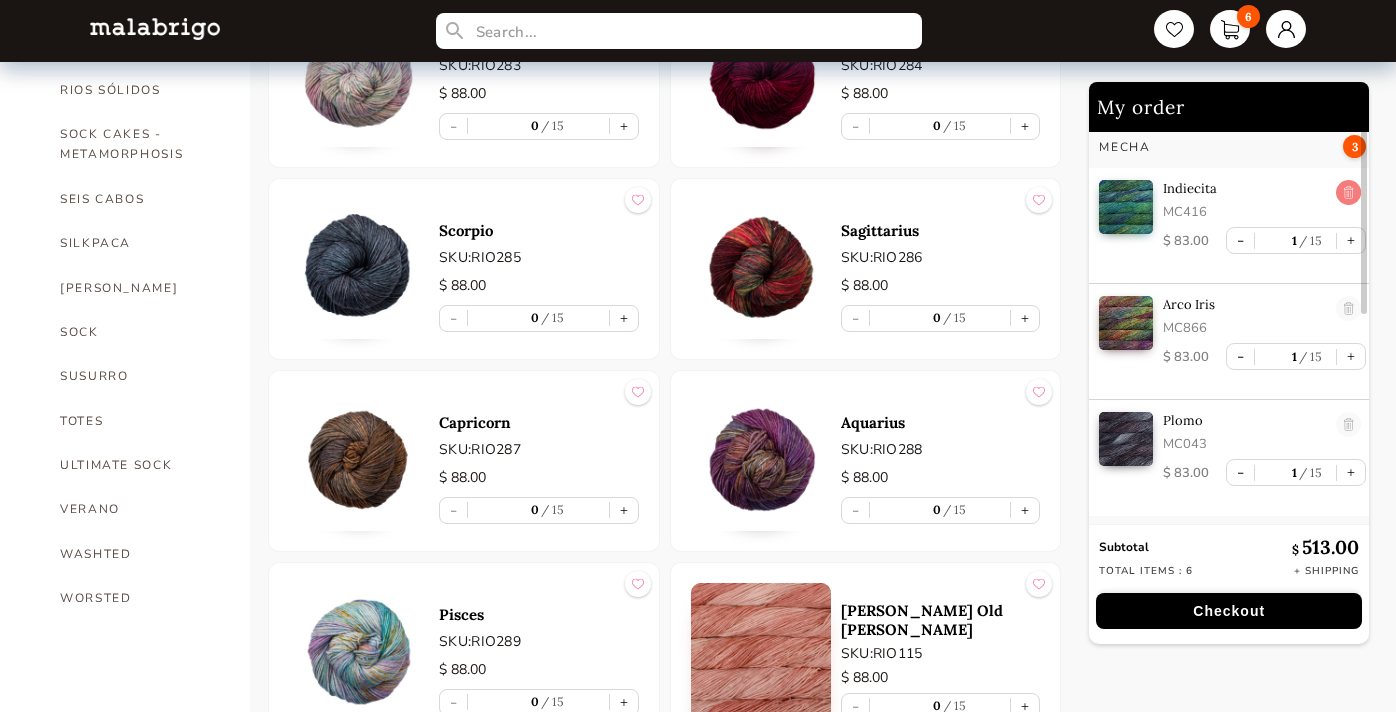 click at bounding box center [1348, 193] 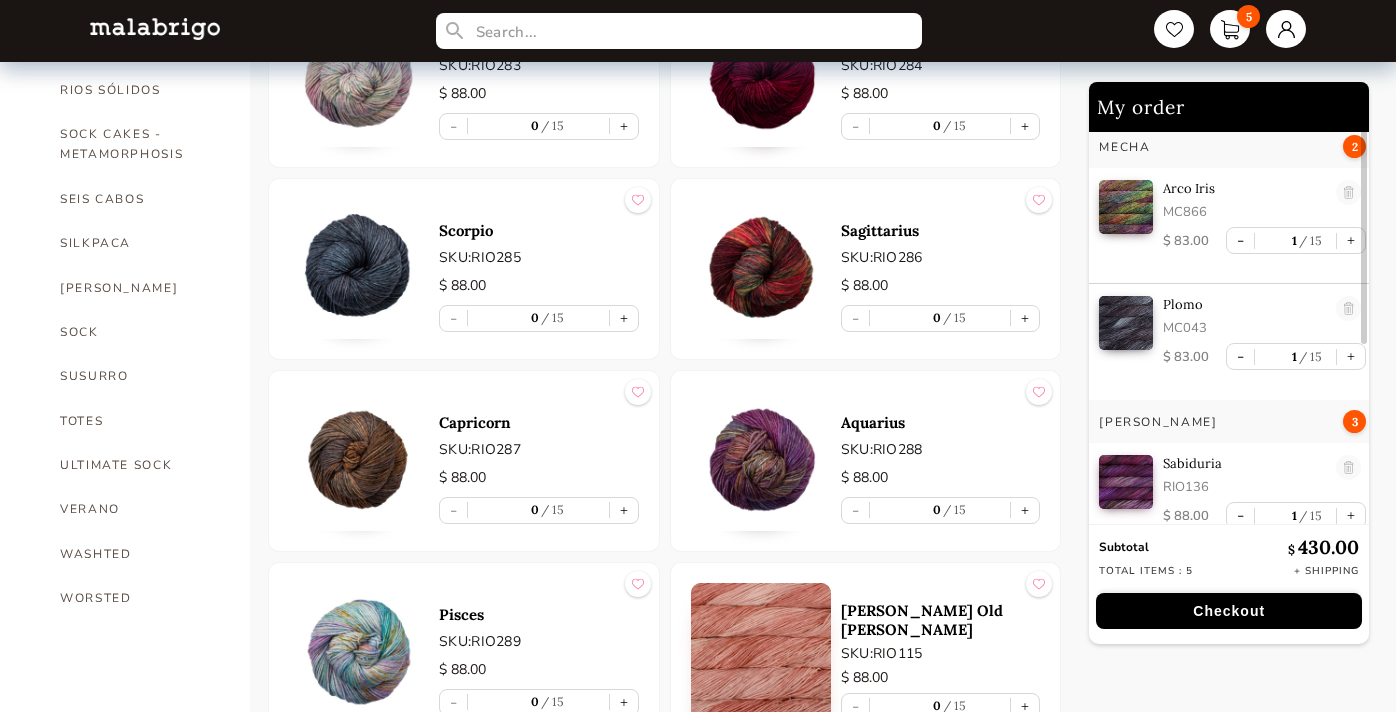 click at bounding box center [1348, 193] 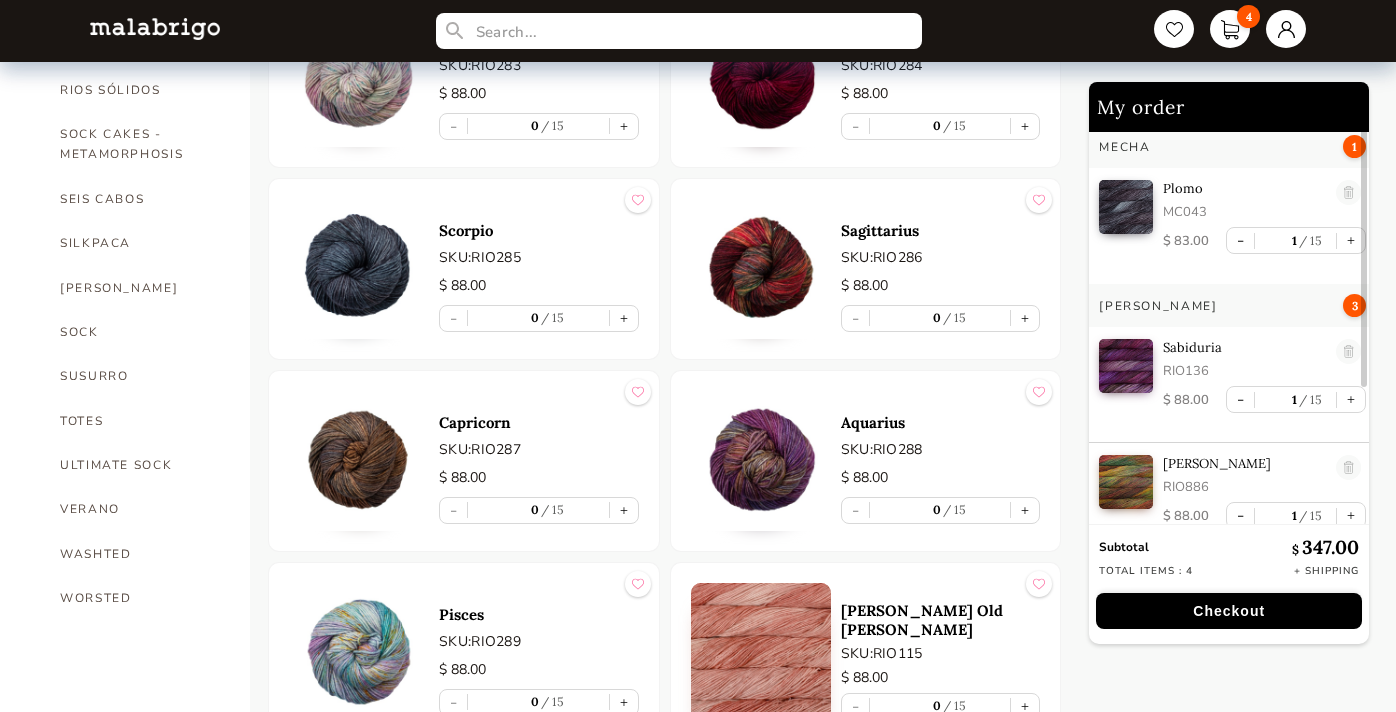 click at bounding box center [1348, 193] 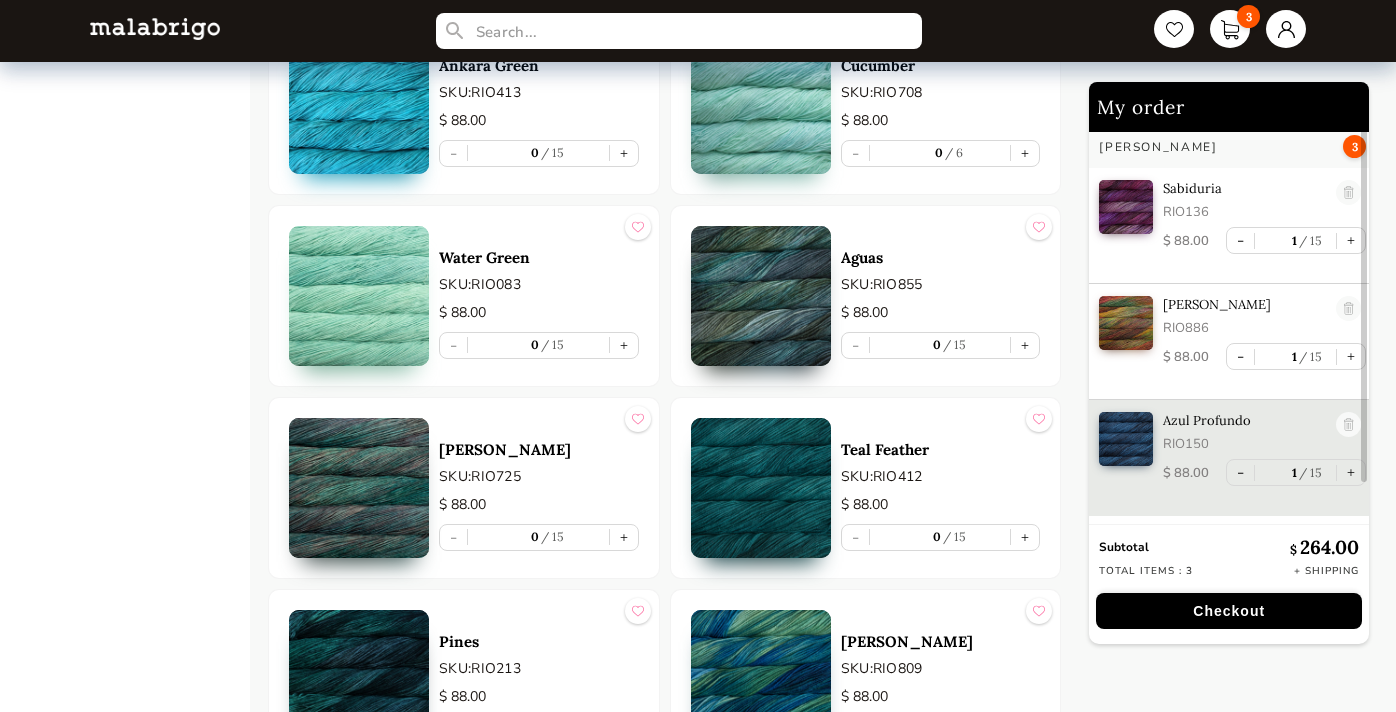 scroll, scrollTop: 4870, scrollLeft: 0, axis: vertical 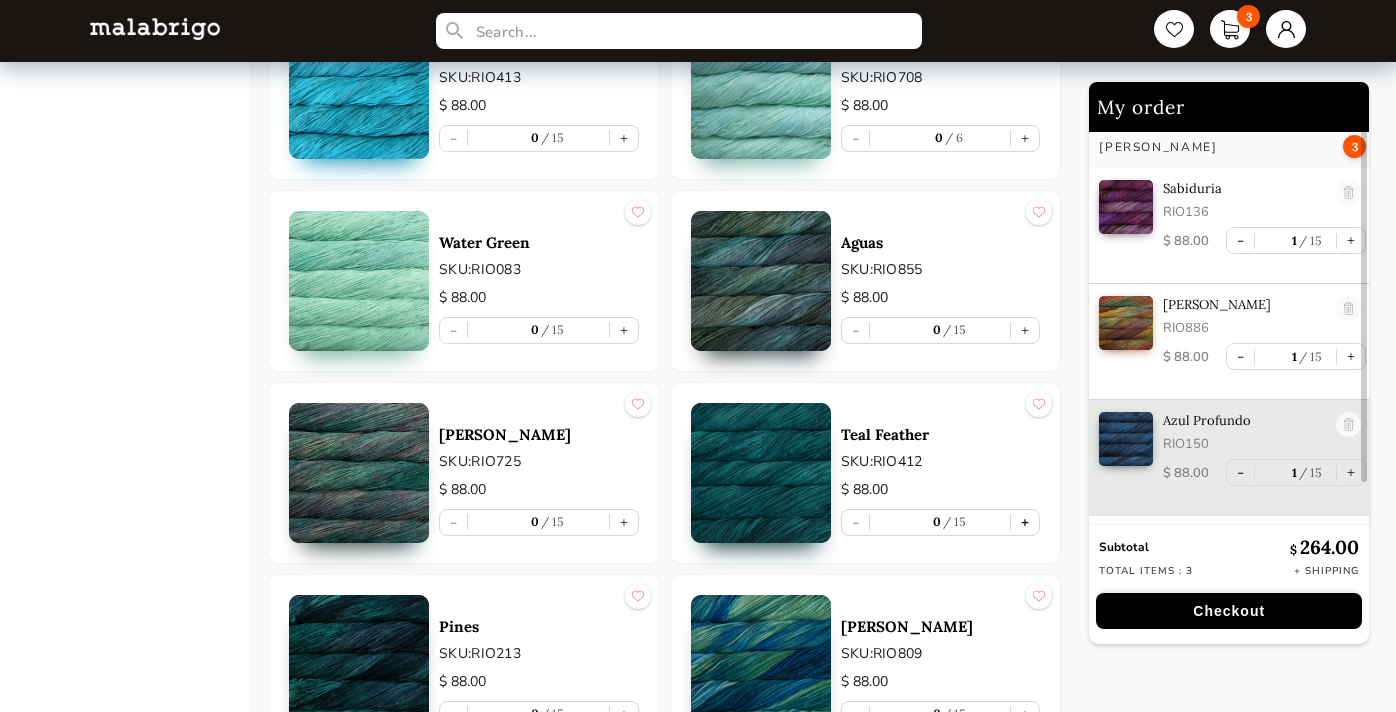 click on "+" at bounding box center [1025, 522] 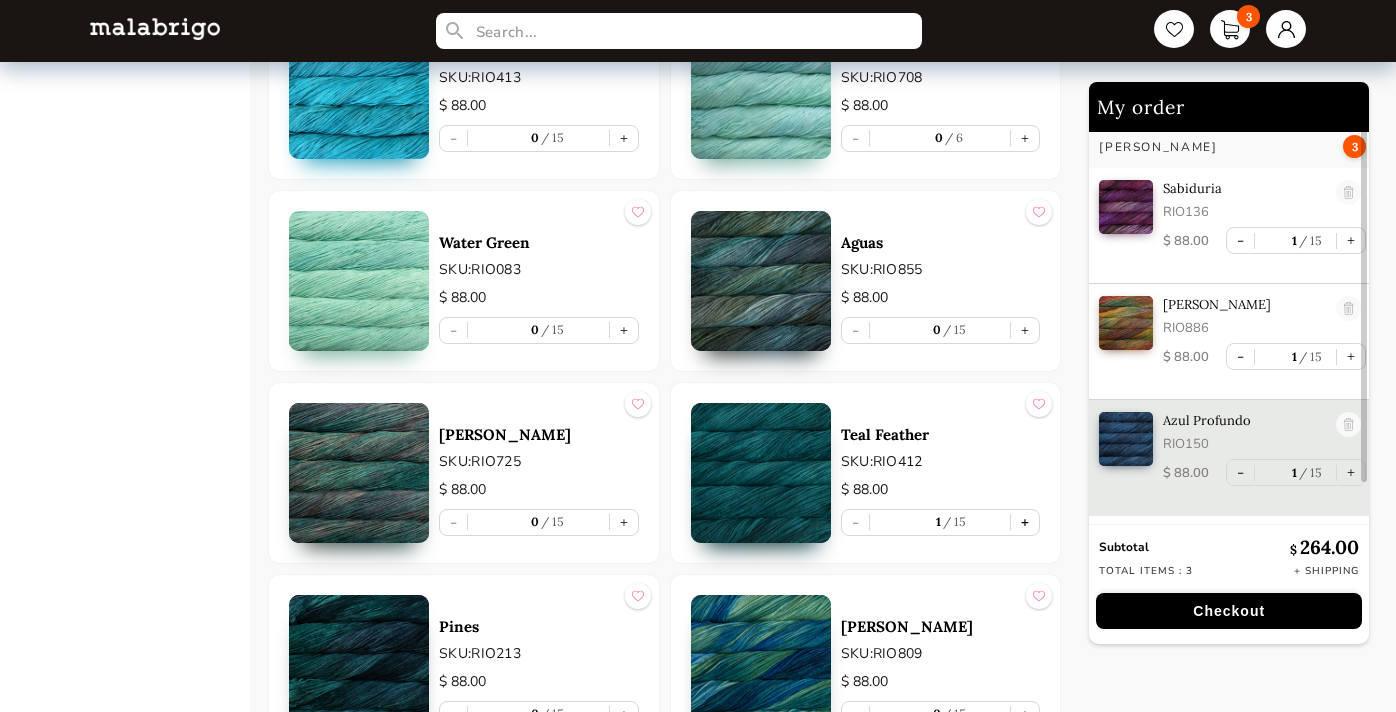 scroll, scrollTop: 92, scrollLeft: 0, axis: vertical 